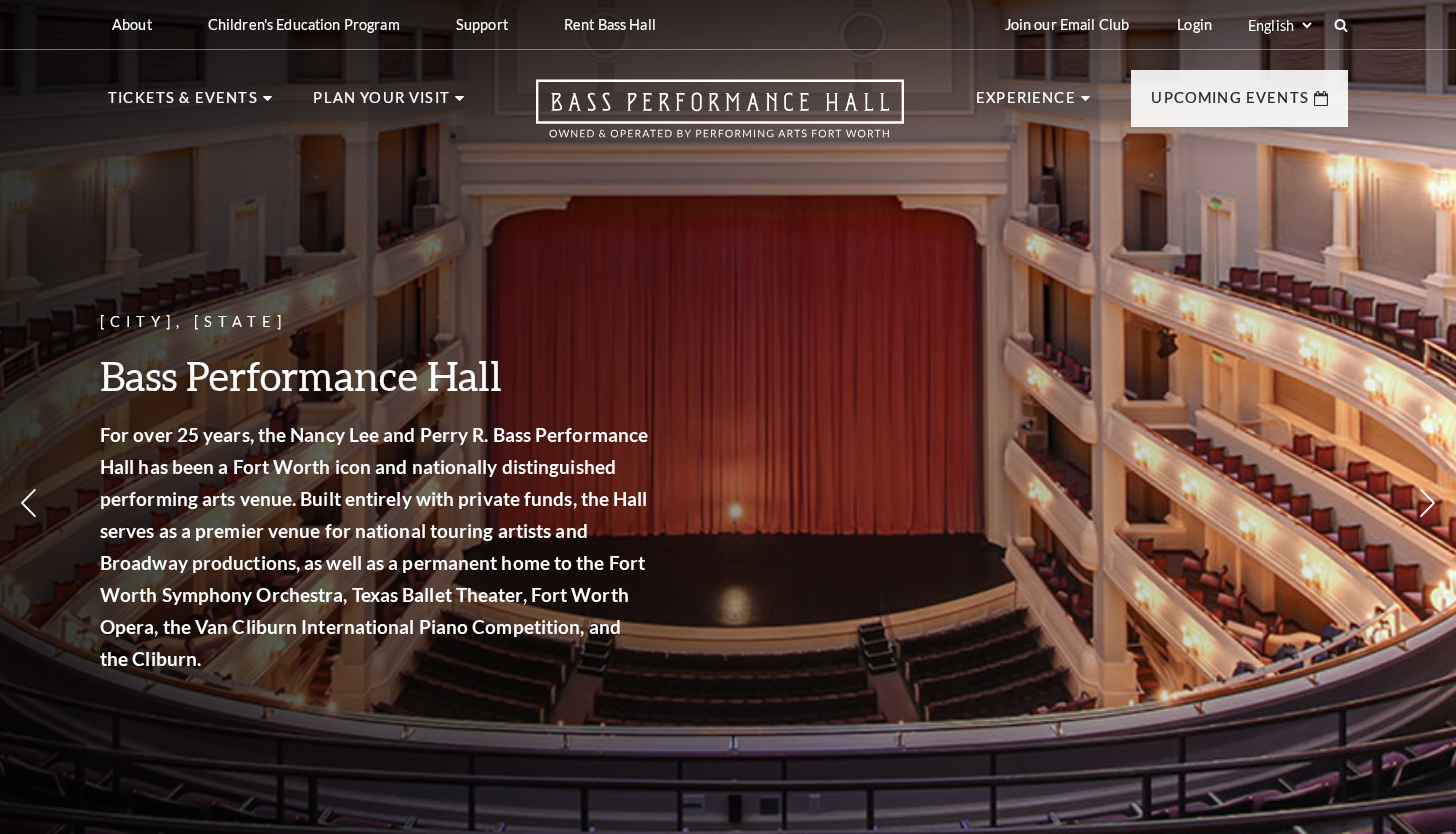scroll, scrollTop: 0, scrollLeft: 0, axis: both 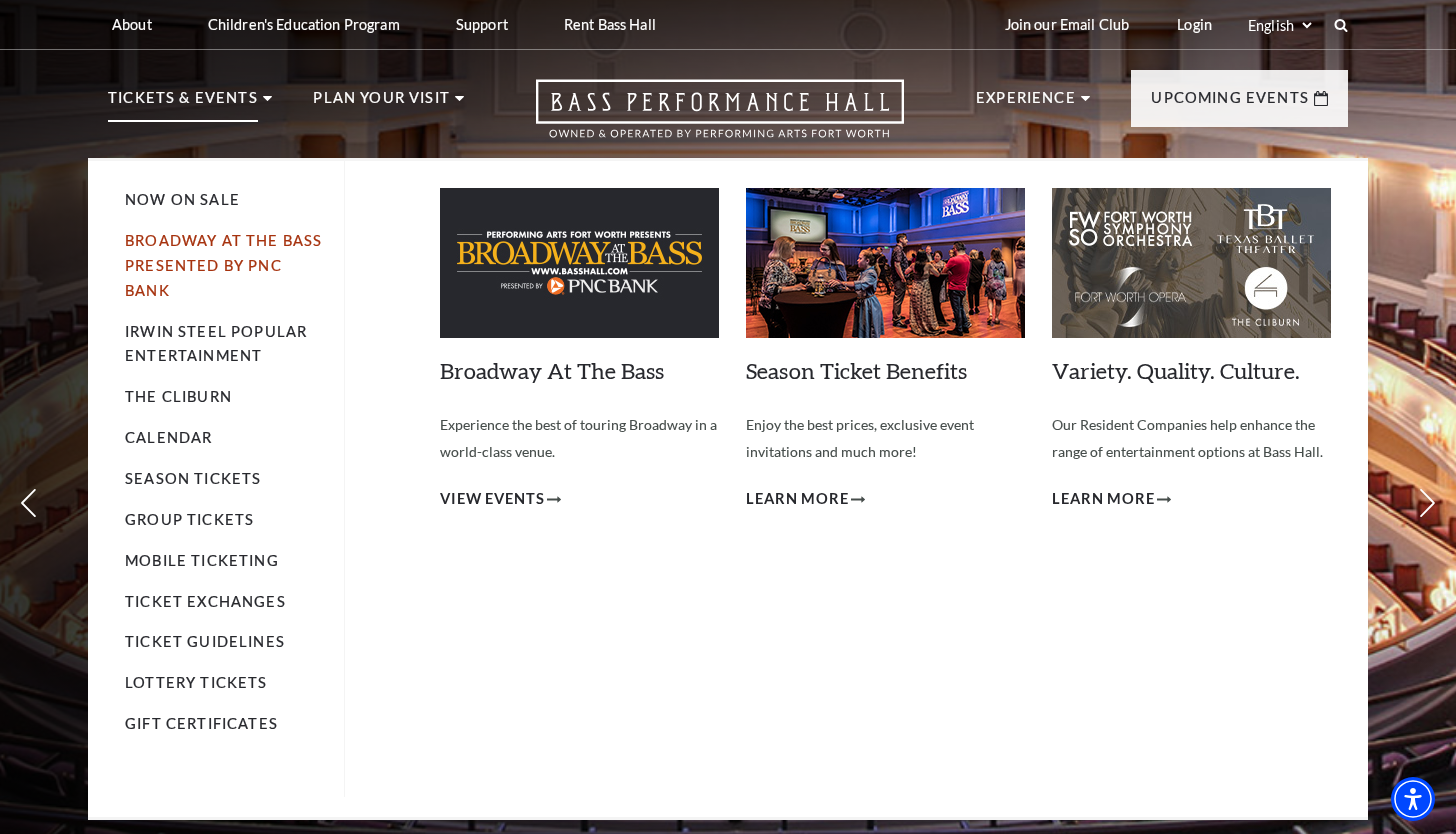 click on "Broadway At The Bass presented by PNC Bank" at bounding box center (223, 265) 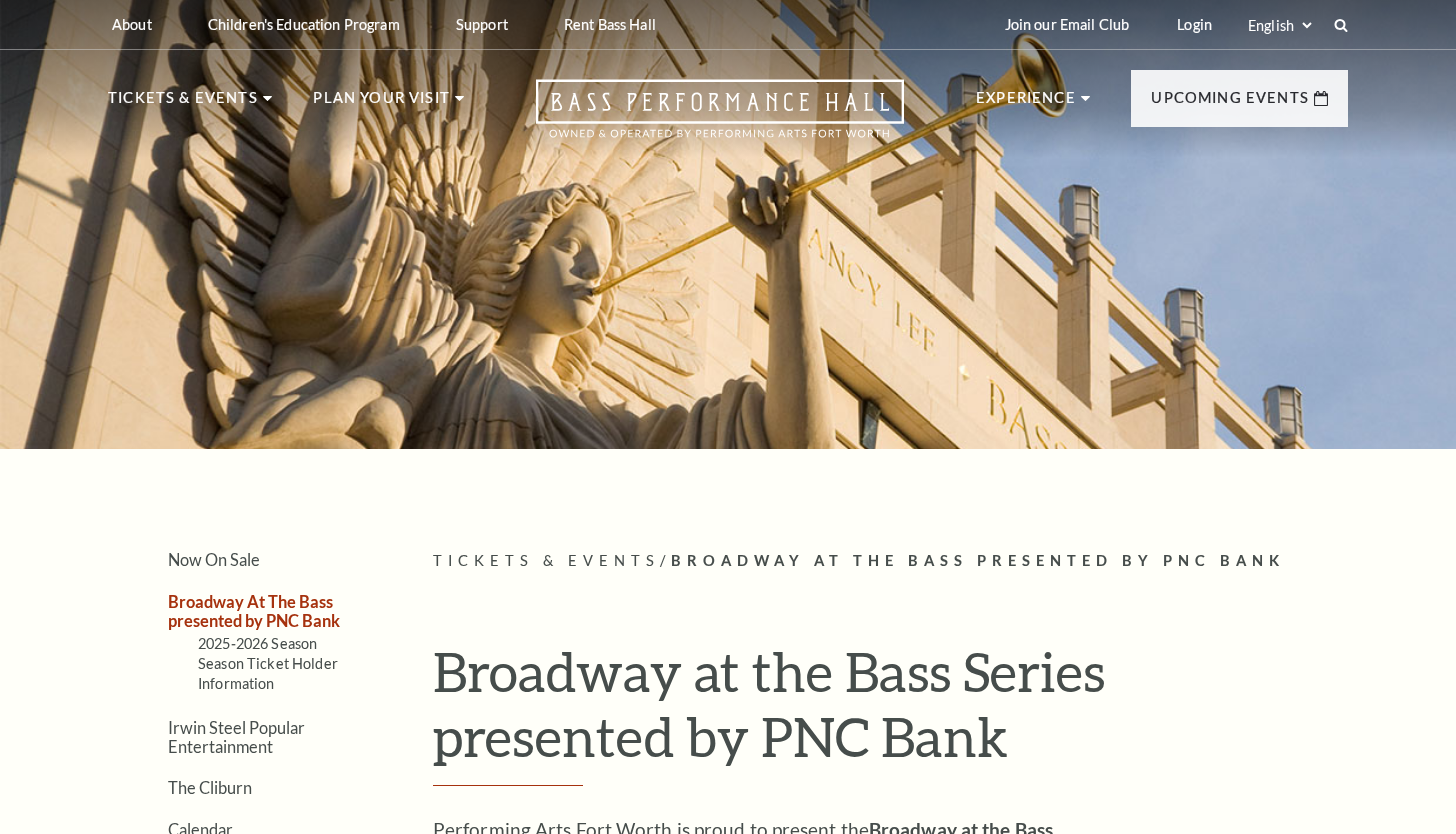scroll, scrollTop: 0, scrollLeft: 0, axis: both 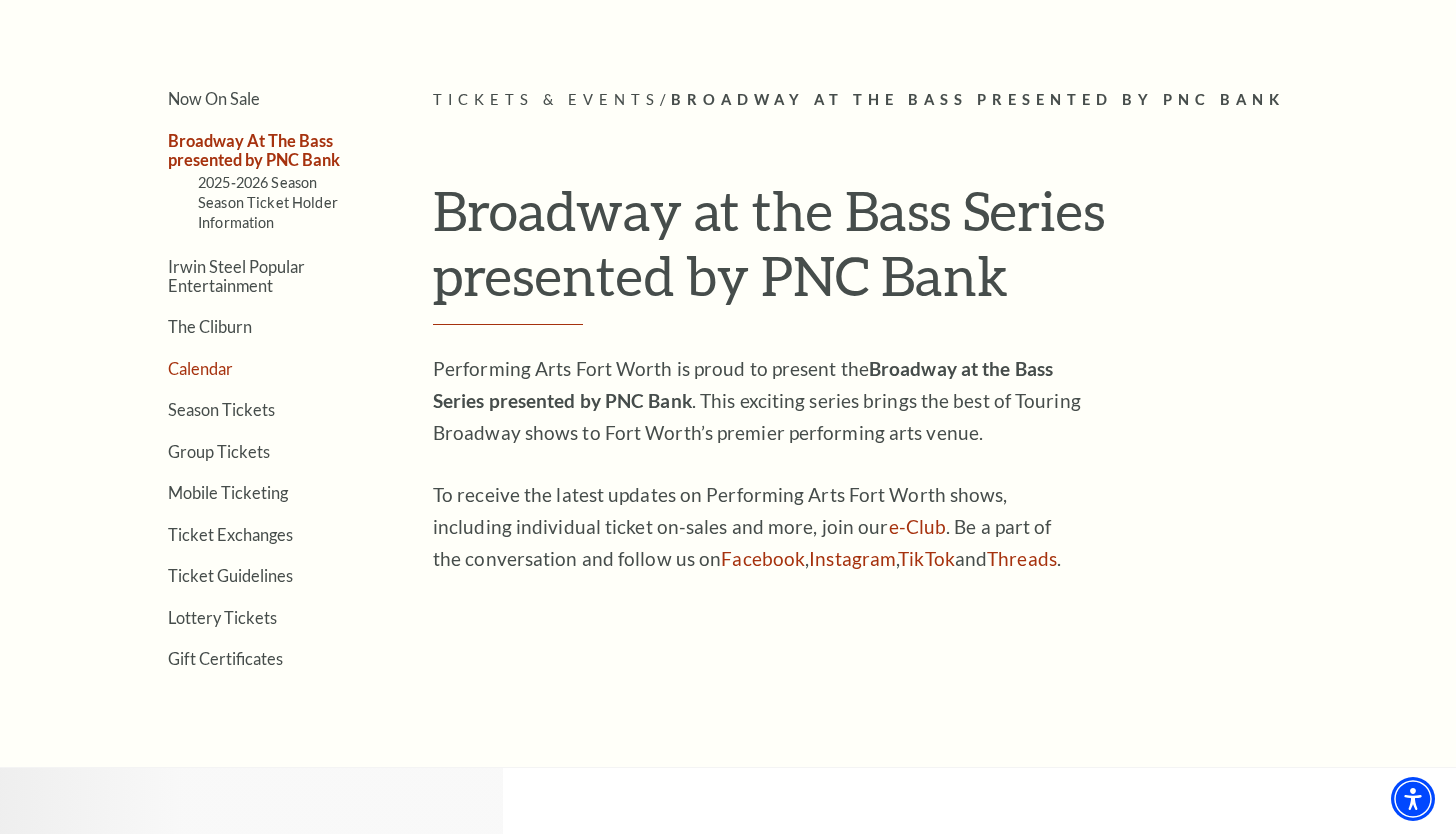 click on "Calendar" at bounding box center (200, 368) 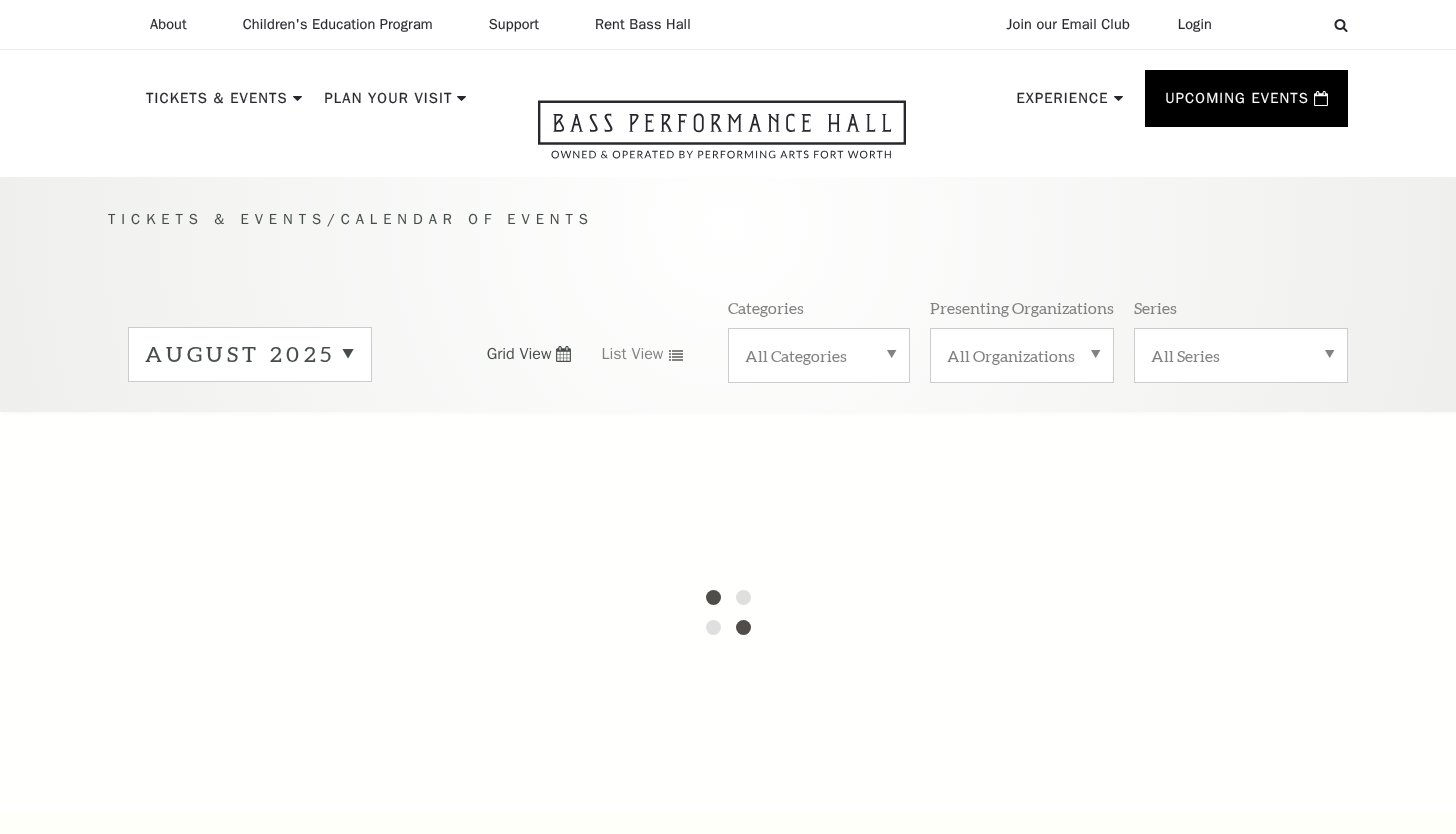 scroll, scrollTop: 0, scrollLeft: 0, axis: both 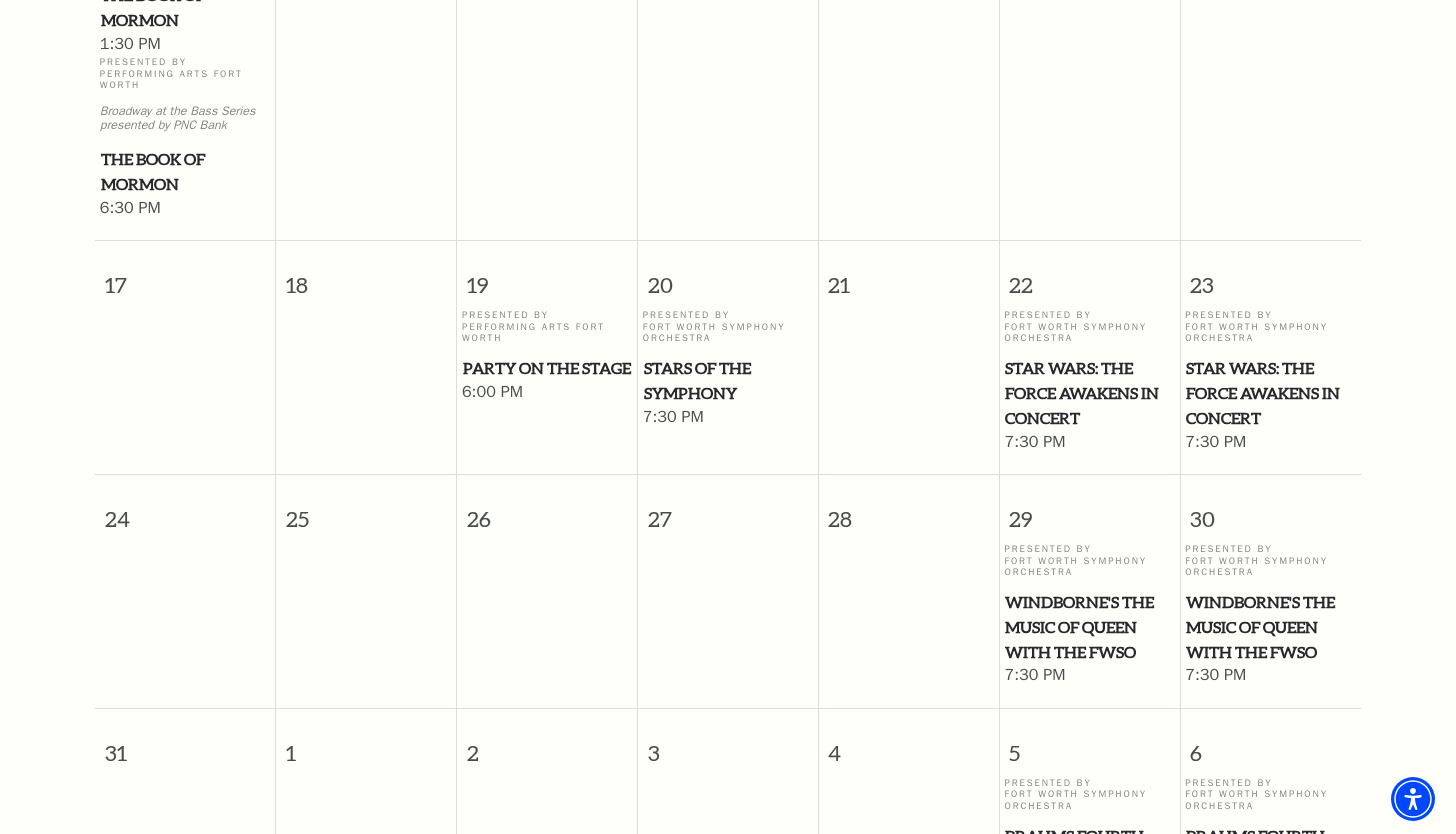 click on "Star Wars: The Force Awakens in Concert" at bounding box center (1270, 393) 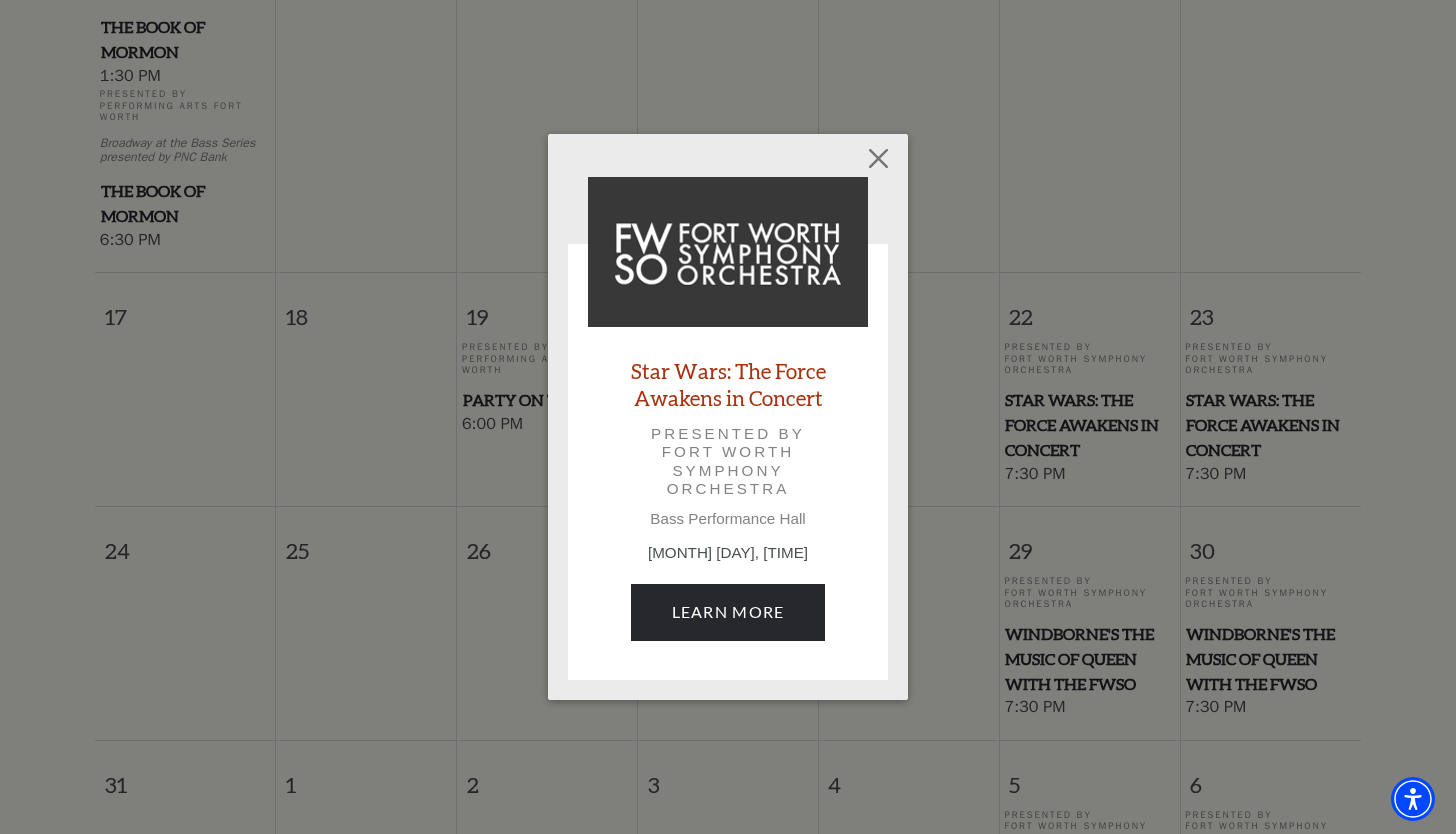 scroll, scrollTop: 1210, scrollLeft: 0, axis: vertical 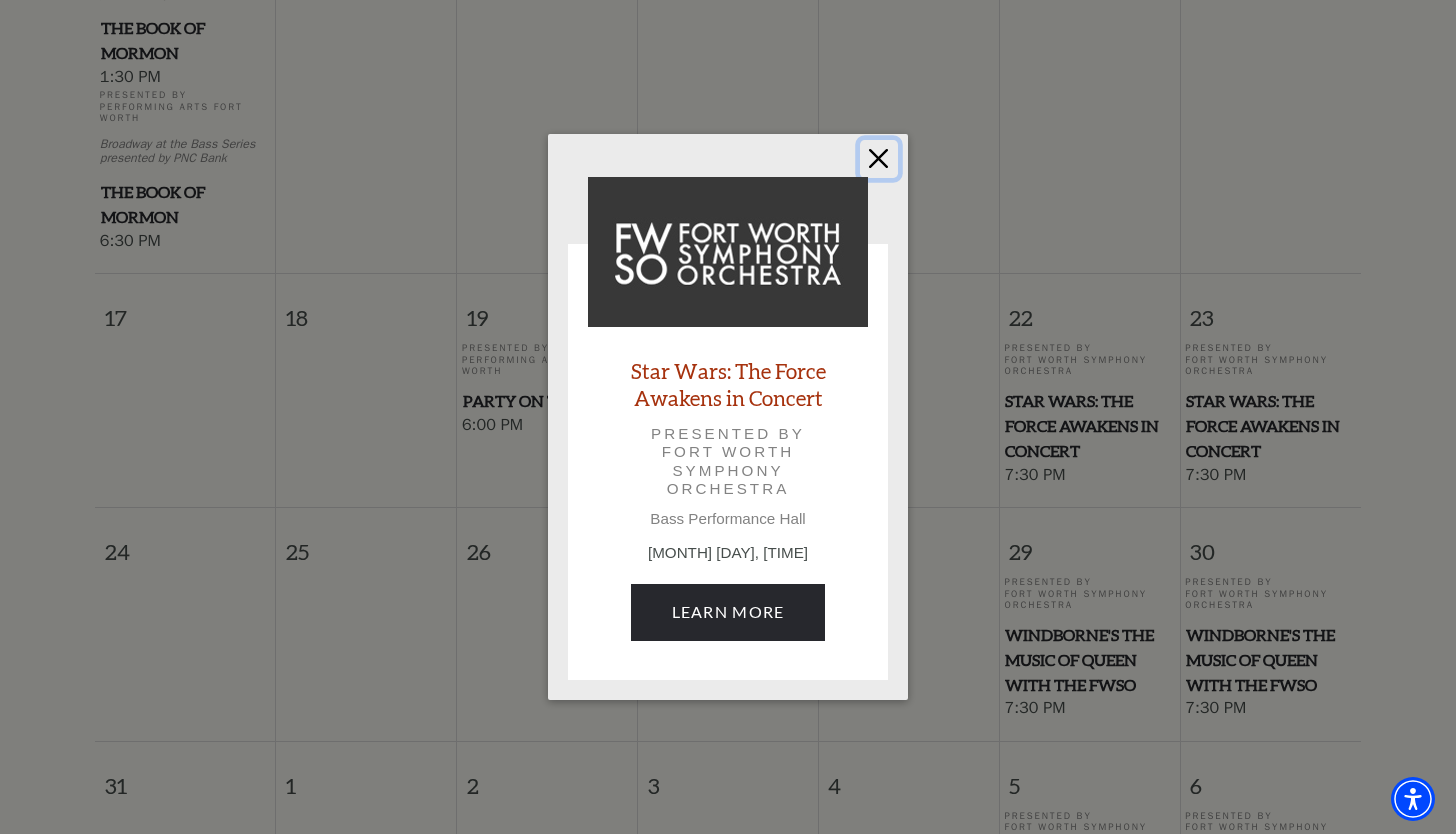 click at bounding box center [879, 159] 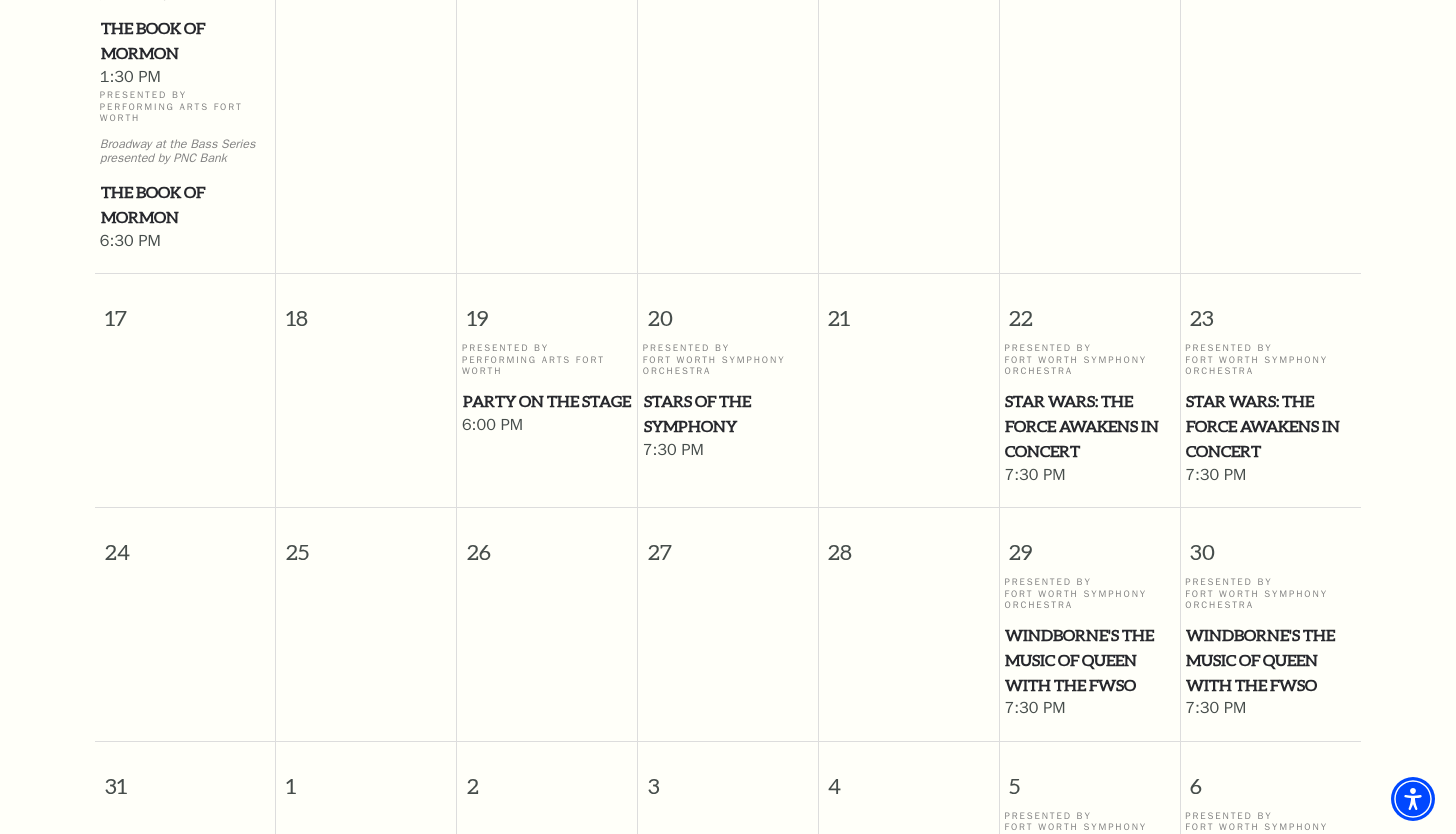 scroll, scrollTop: 0, scrollLeft: 0, axis: both 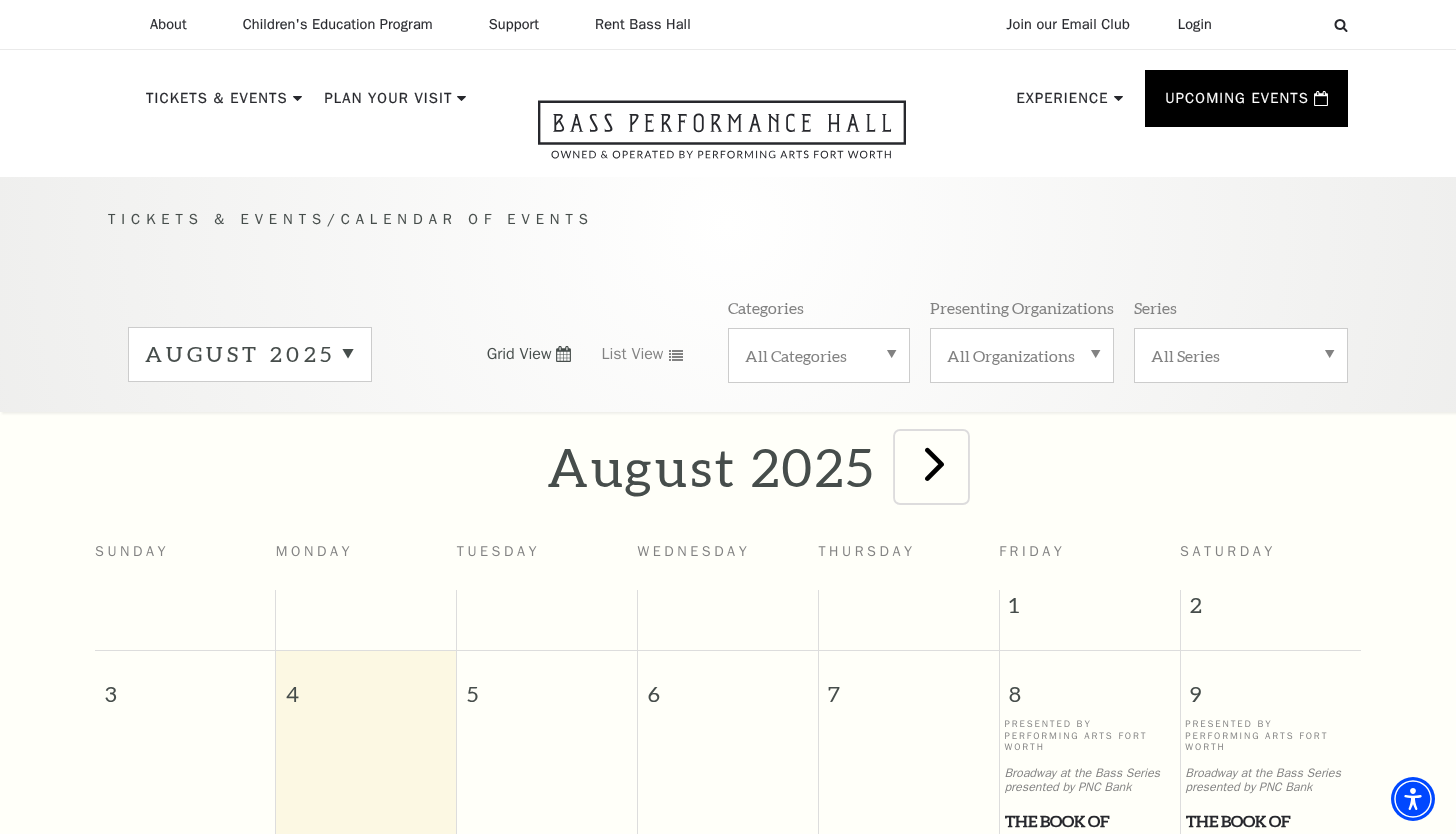 click at bounding box center (934, 463) 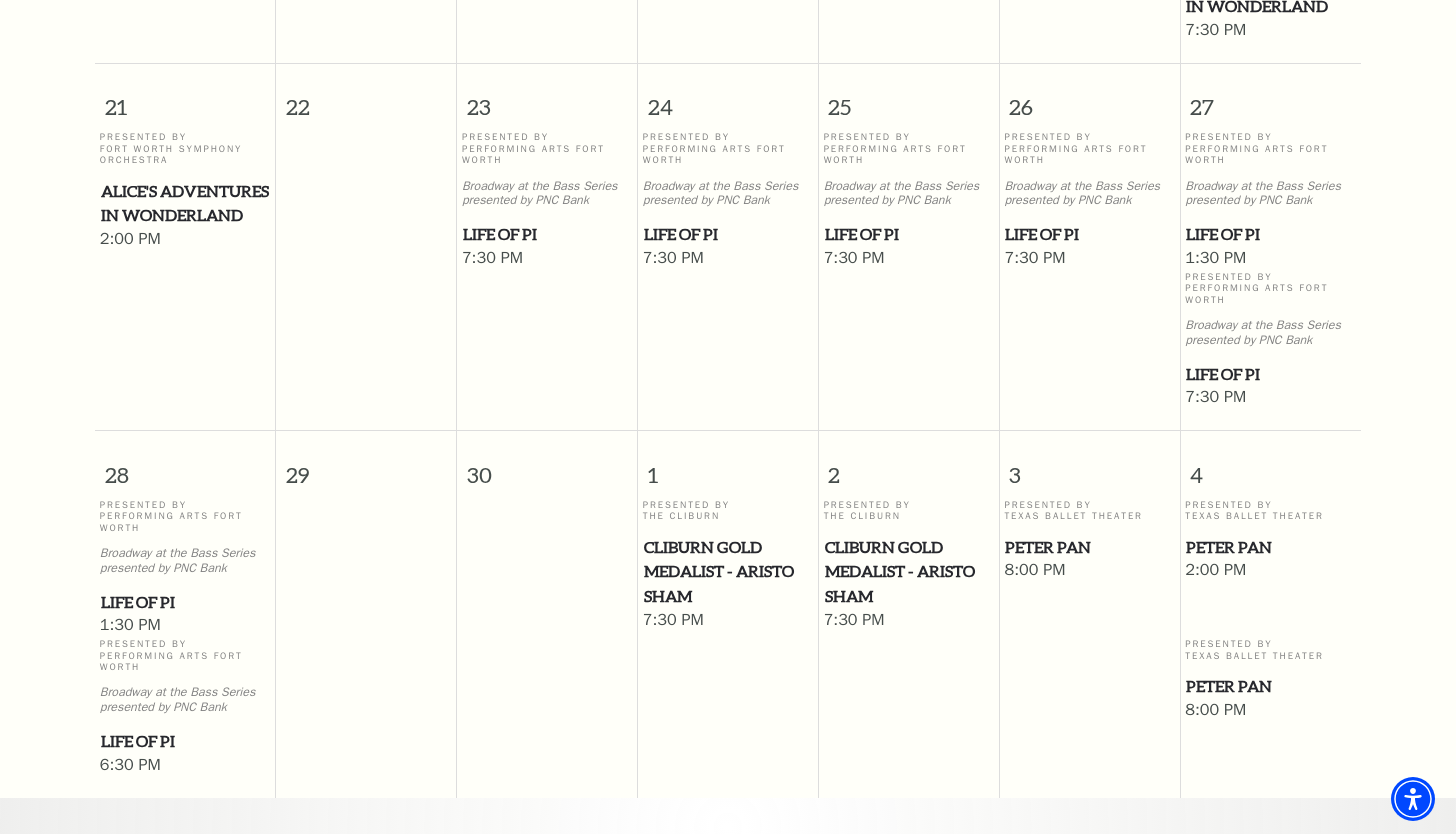 scroll, scrollTop: 1277, scrollLeft: 0, axis: vertical 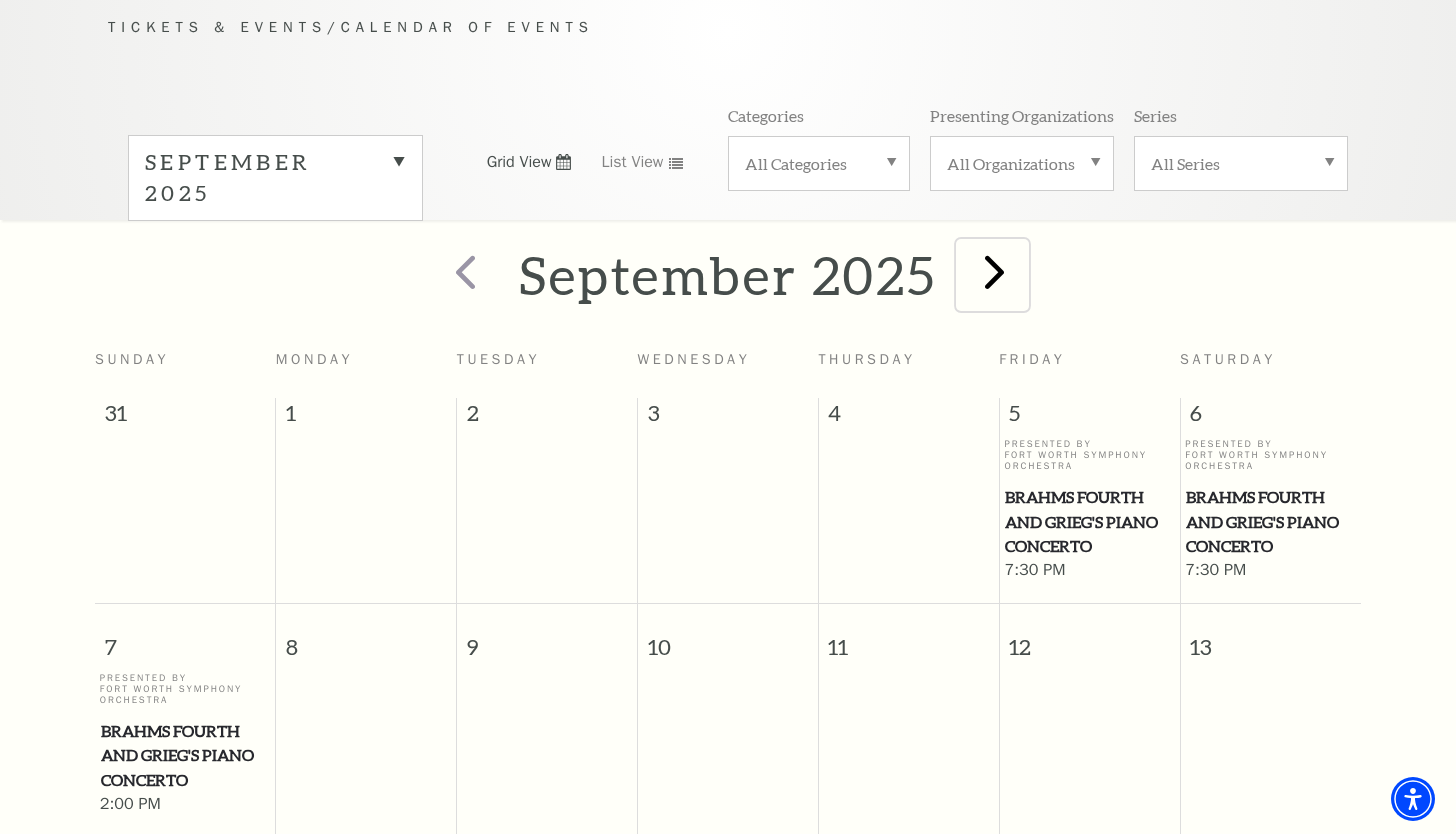 click at bounding box center (994, 271) 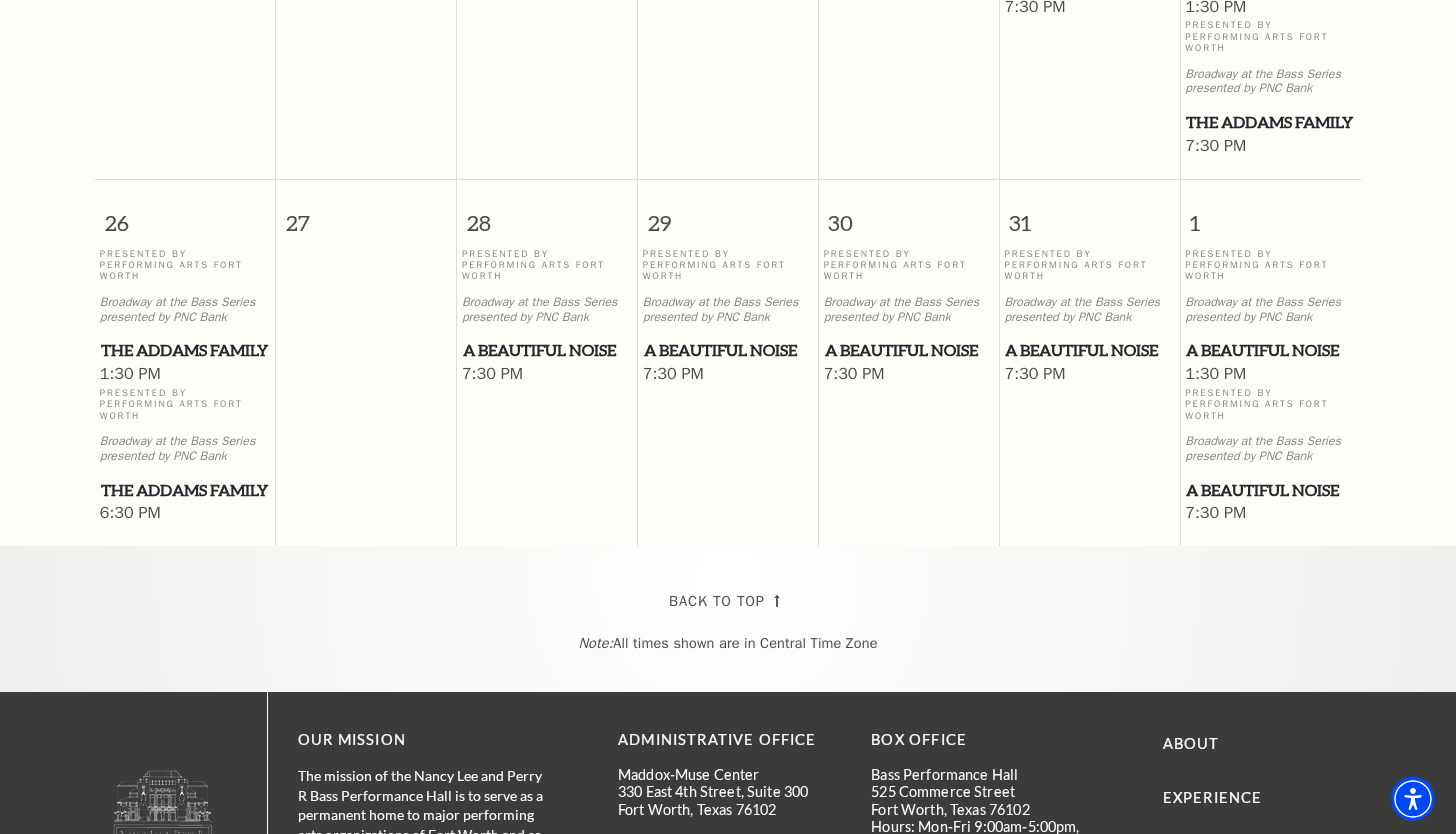 scroll, scrollTop: 1536, scrollLeft: 0, axis: vertical 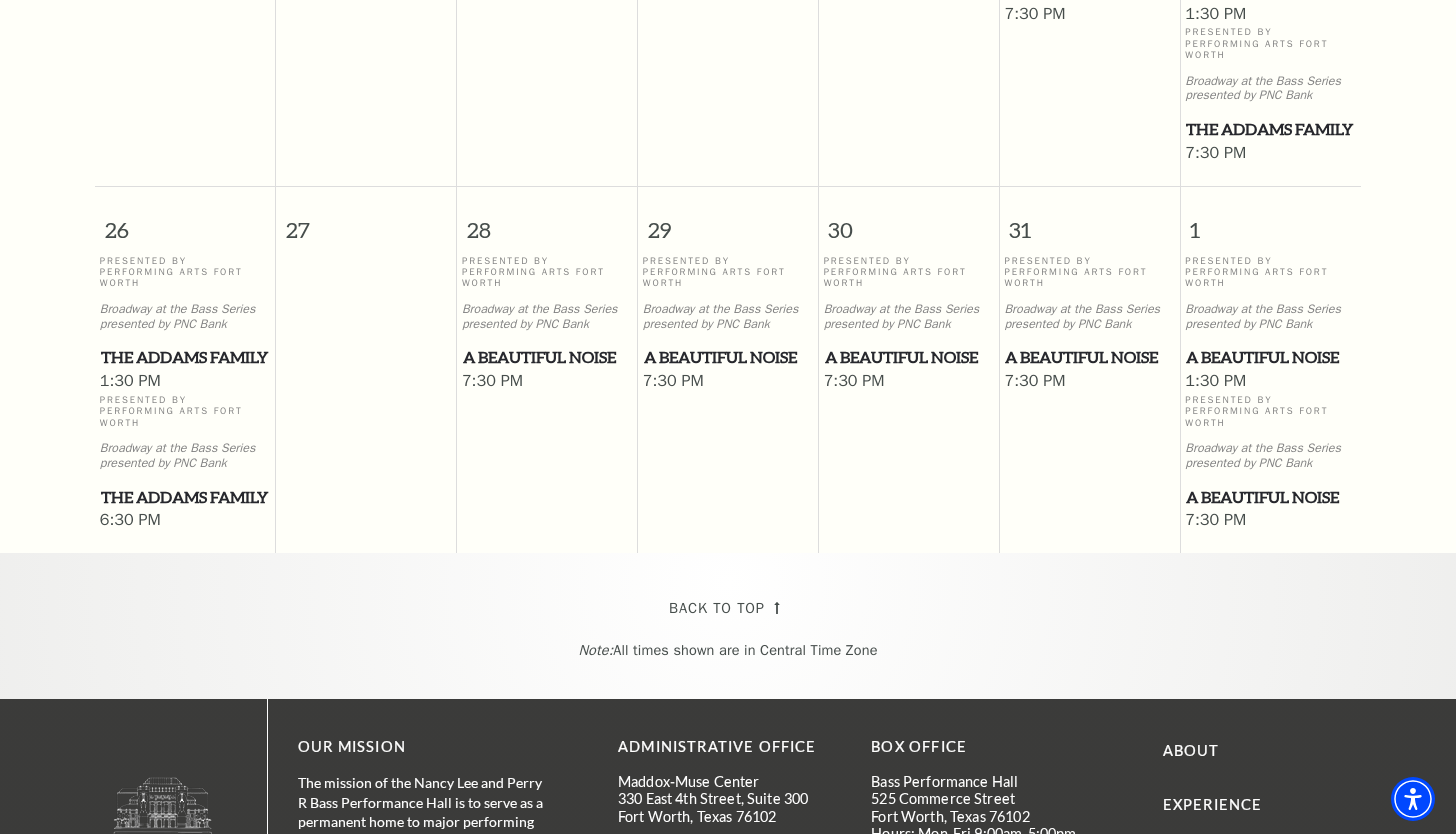drag, startPoint x: 1455, startPoint y: 598, endPoint x: 1461, endPoint y: 609, distance: 12.529964 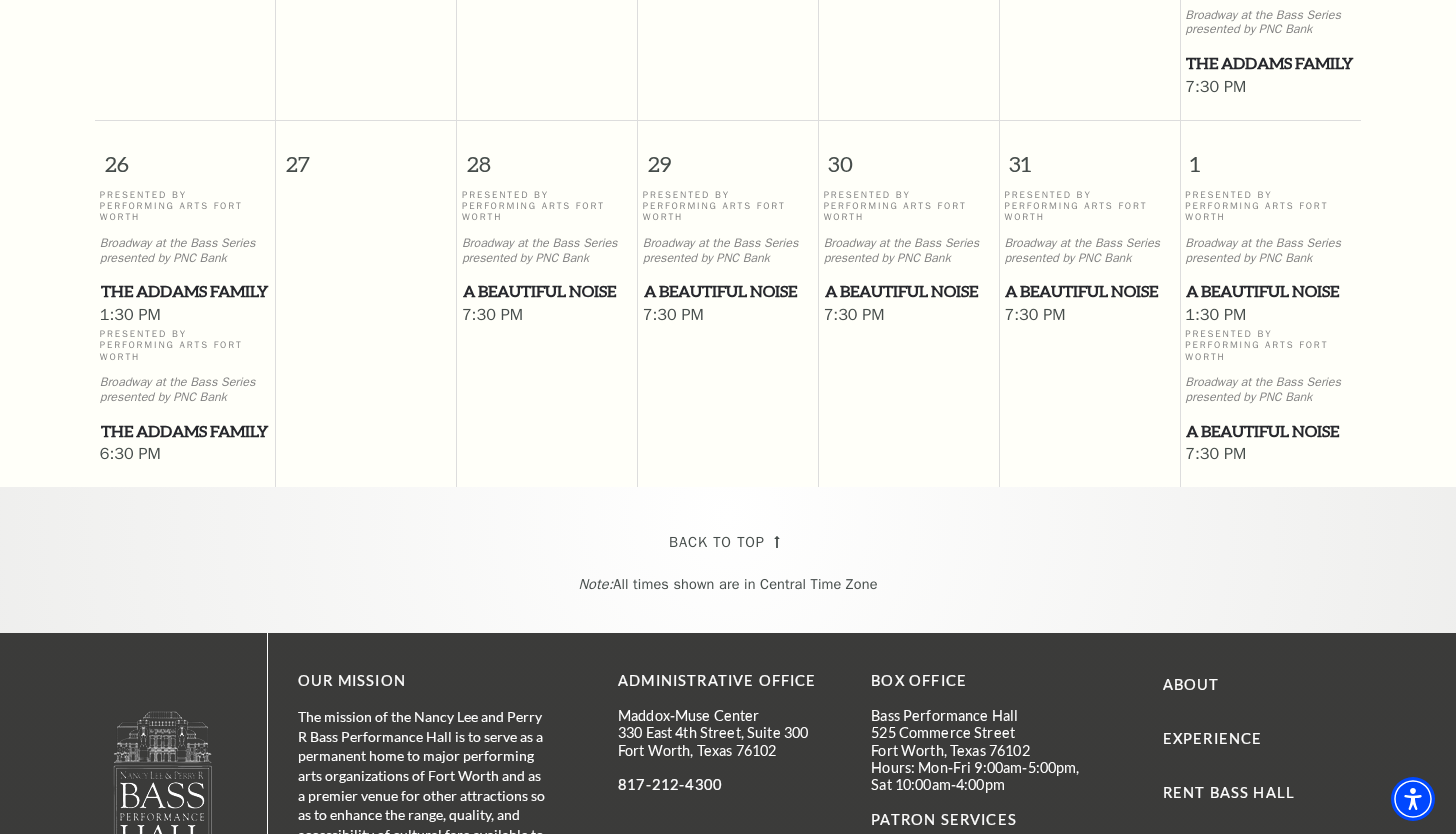 scroll, scrollTop: 0, scrollLeft: 0, axis: both 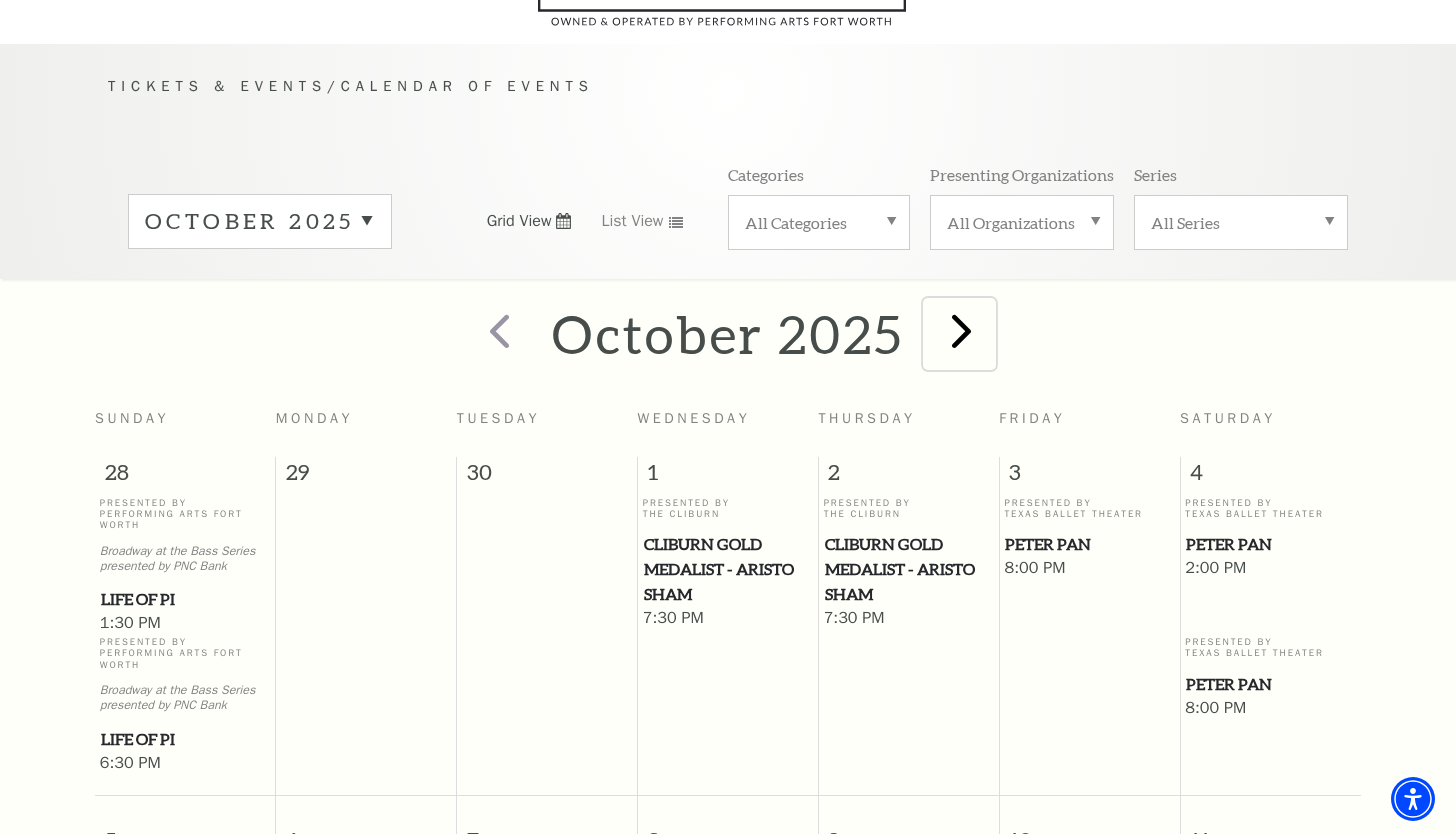 click at bounding box center (961, 330) 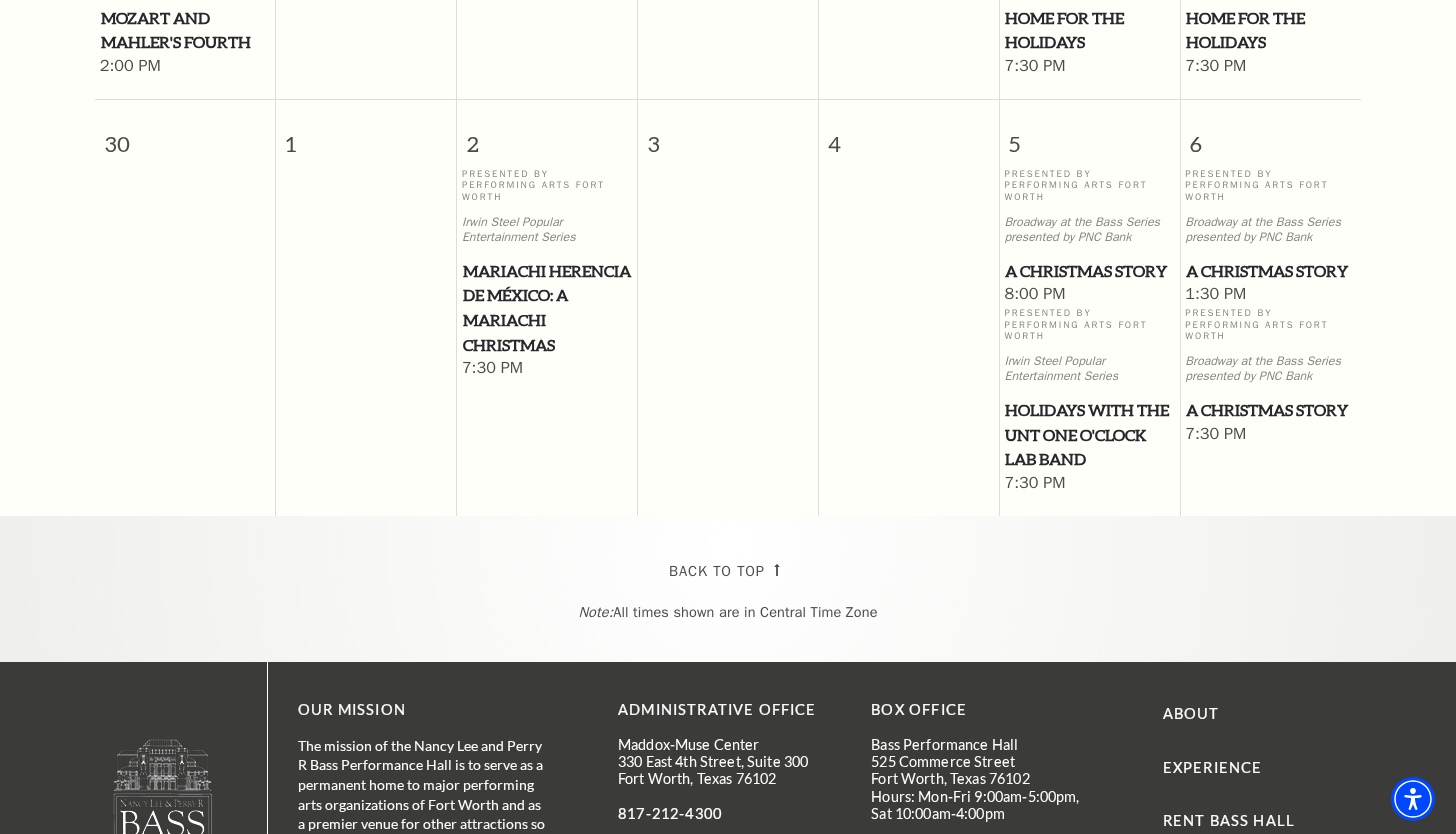 scroll, scrollTop: 2177, scrollLeft: 0, axis: vertical 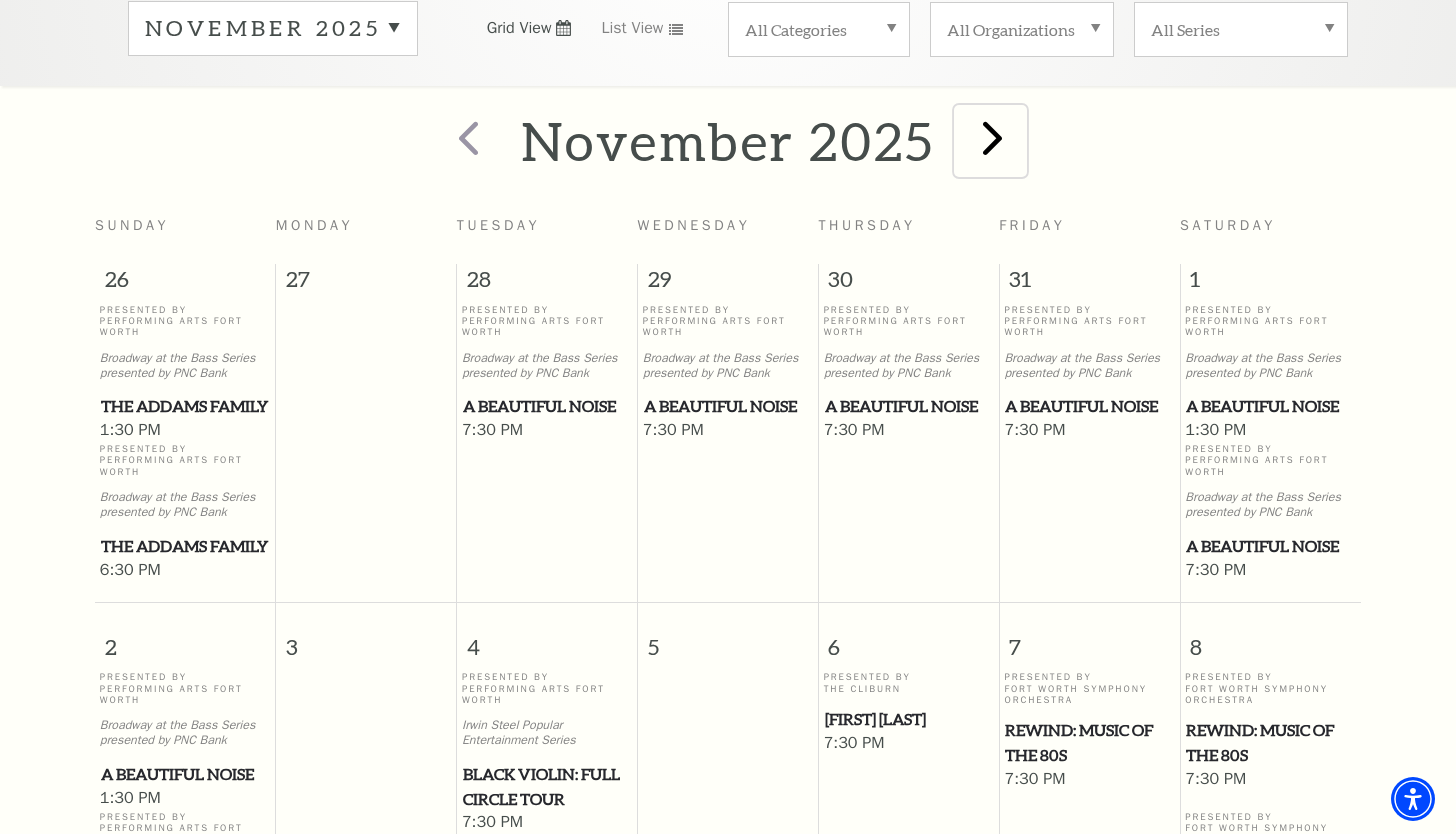 click at bounding box center (992, 137) 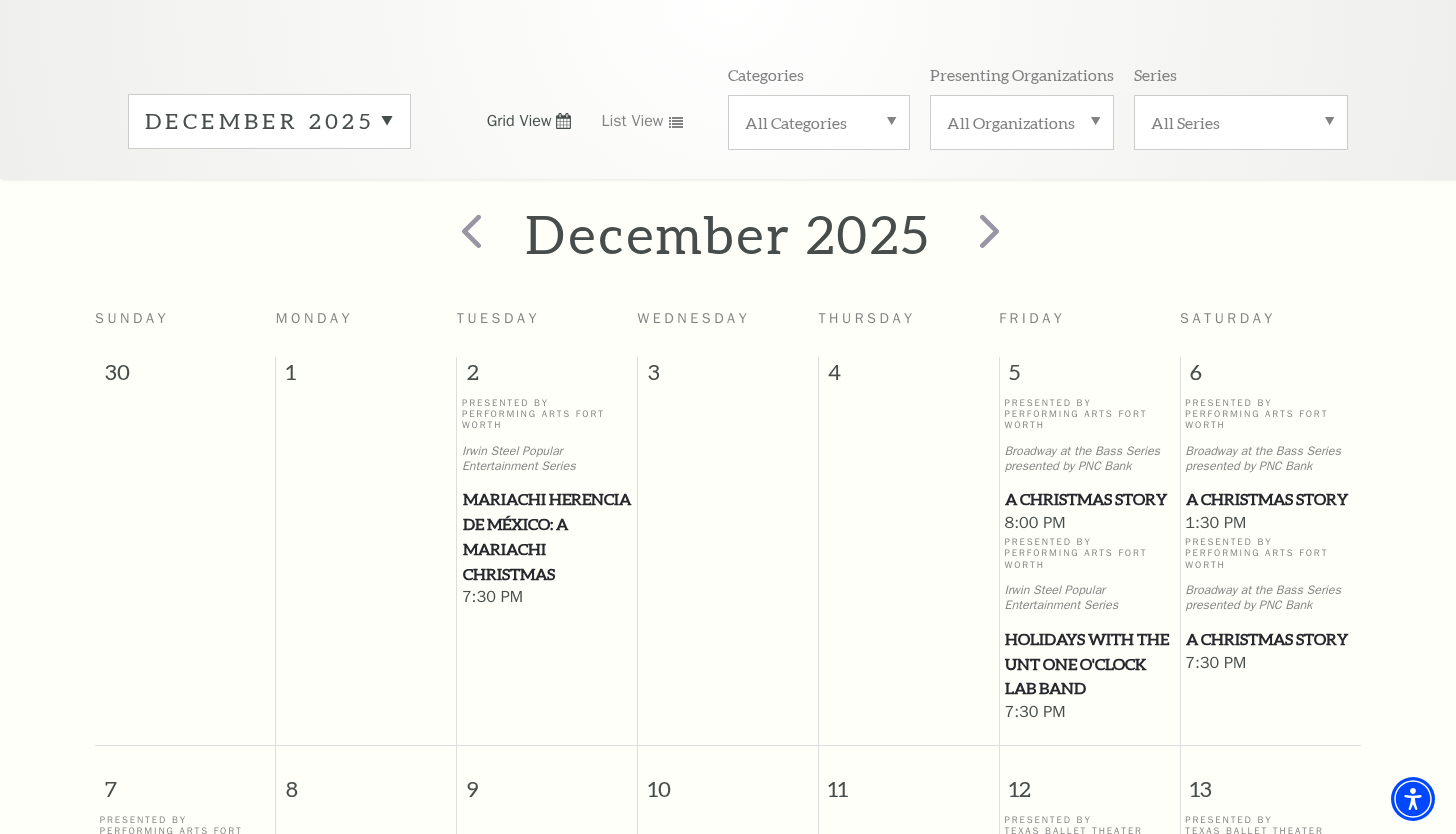 scroll, scrollTop: 177, scrollLeft: 0, axis: vertical 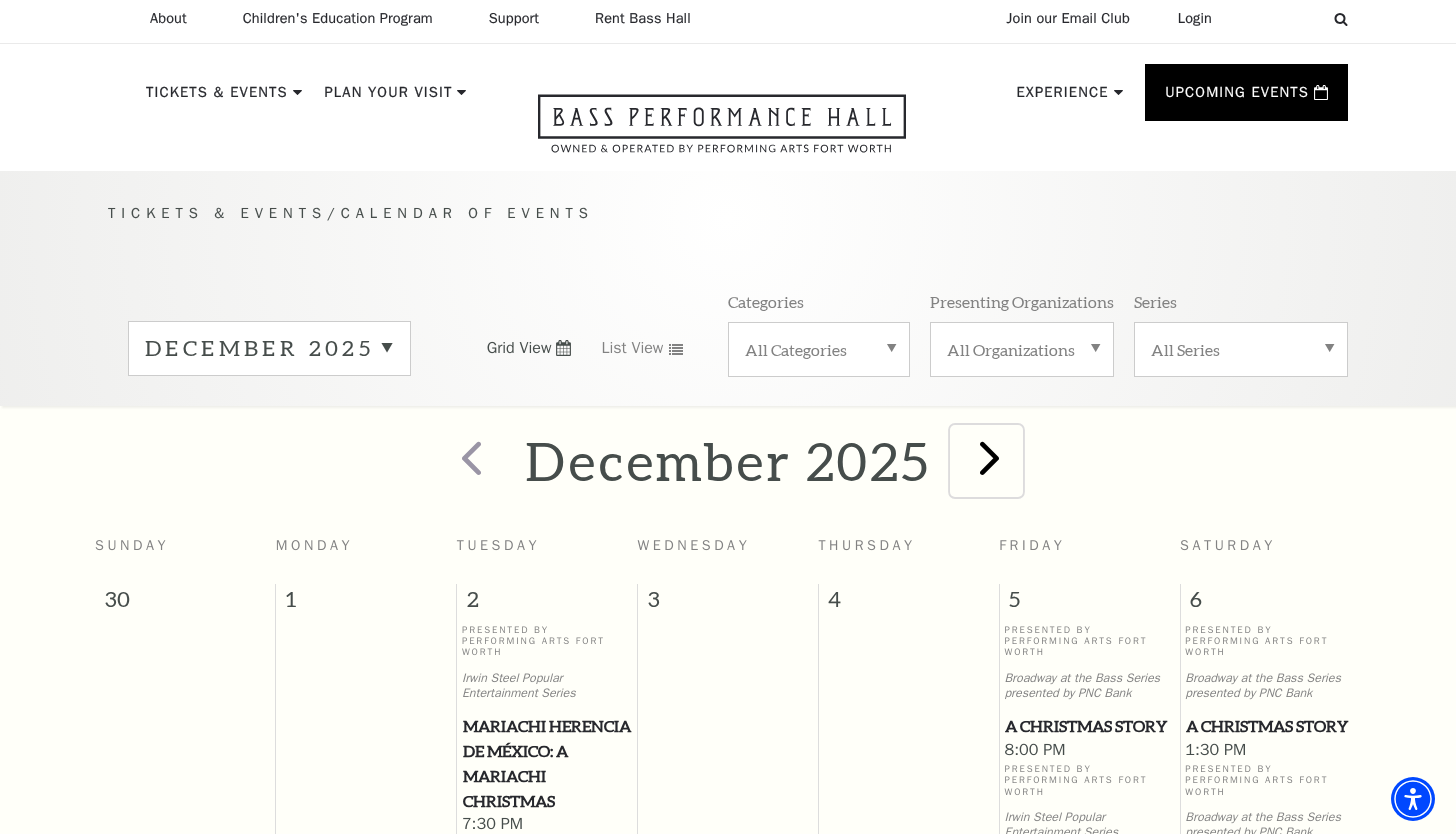 click at bounding box center [989, 457] 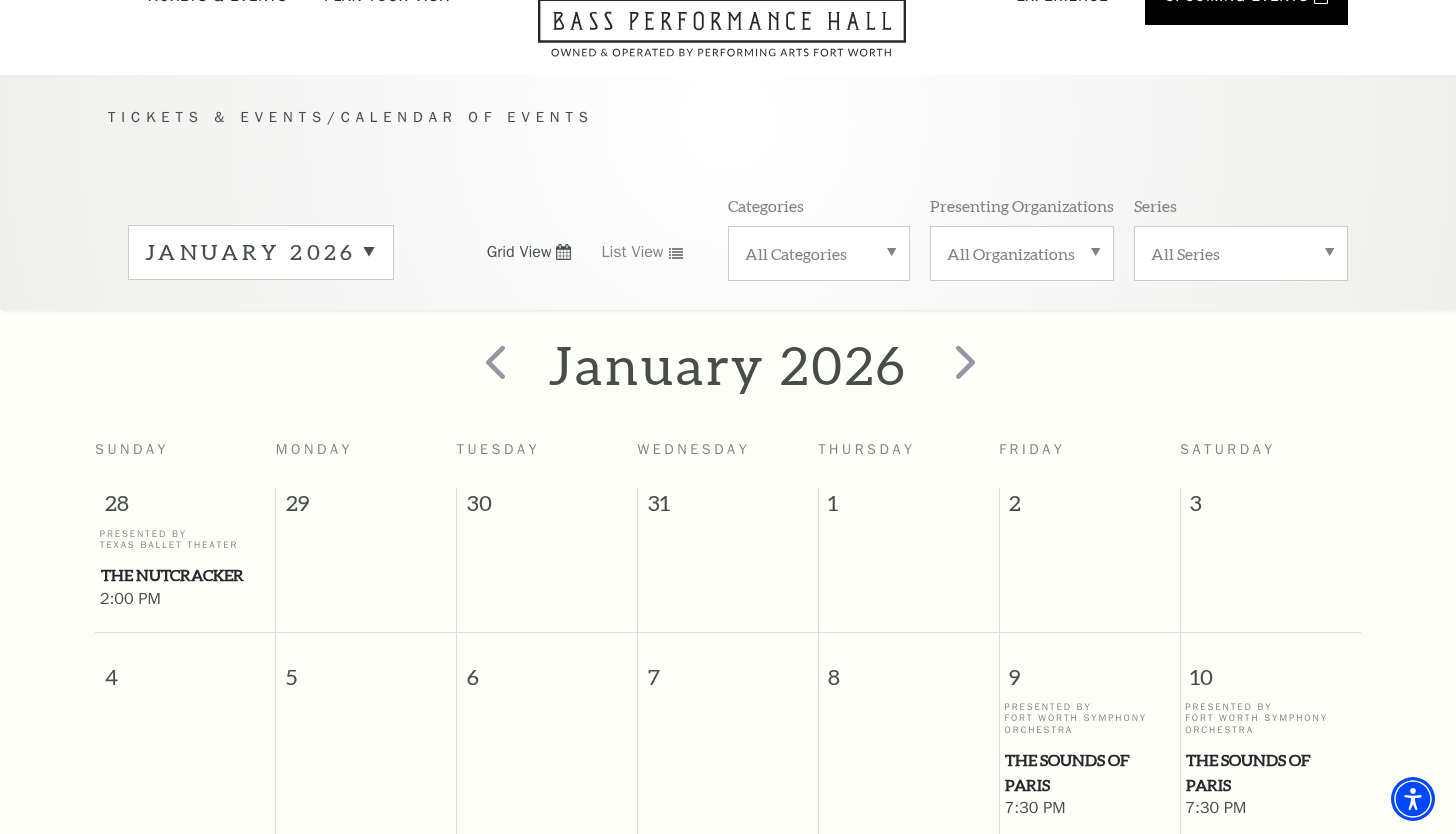 scroll, scrollTop: 177, scrollLeft: 0, axis: vertical 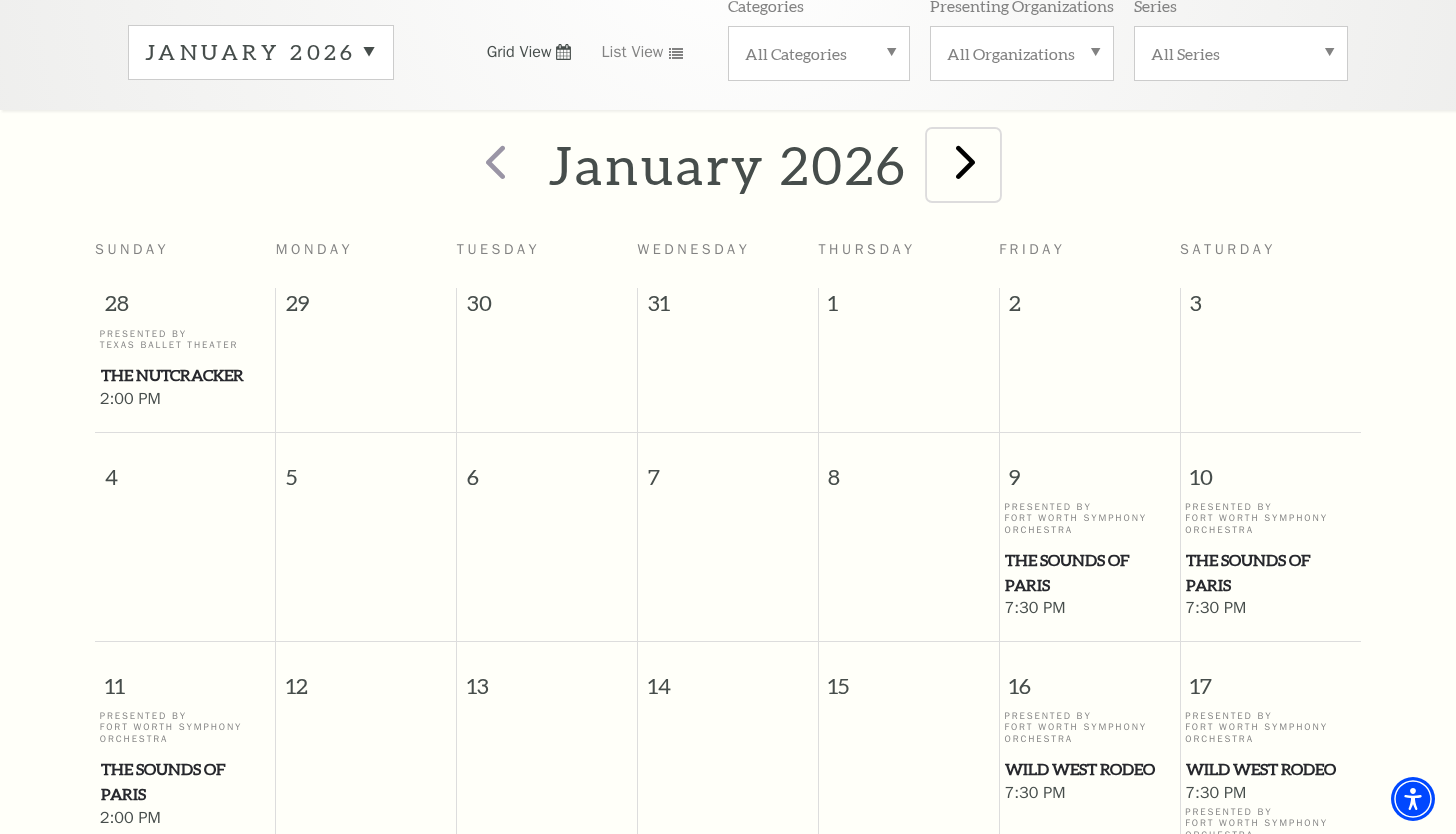 click at bounding box center [965, 161] 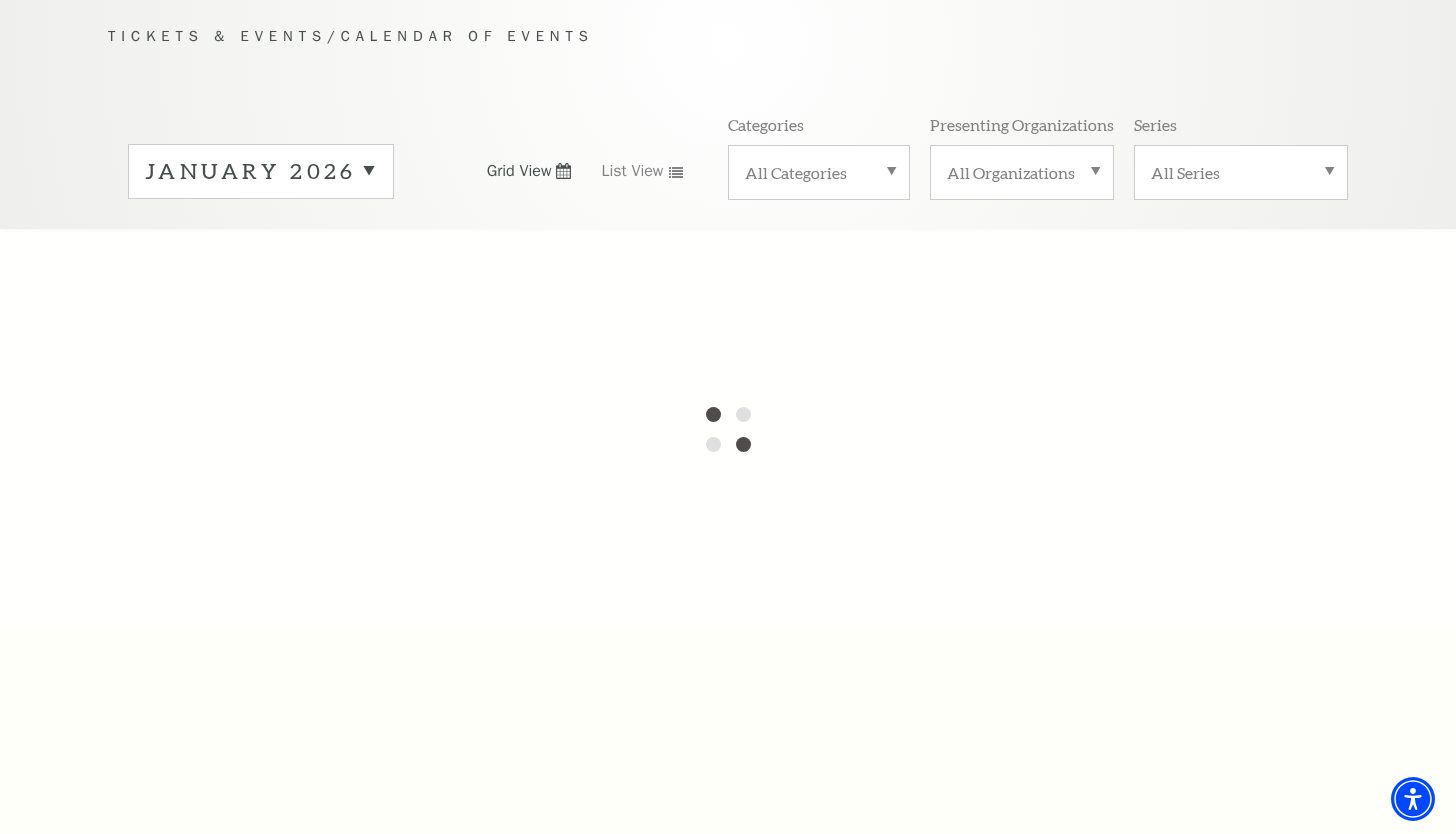 scroll, scrollTop: 0, scrollLeft: 0, axis: both 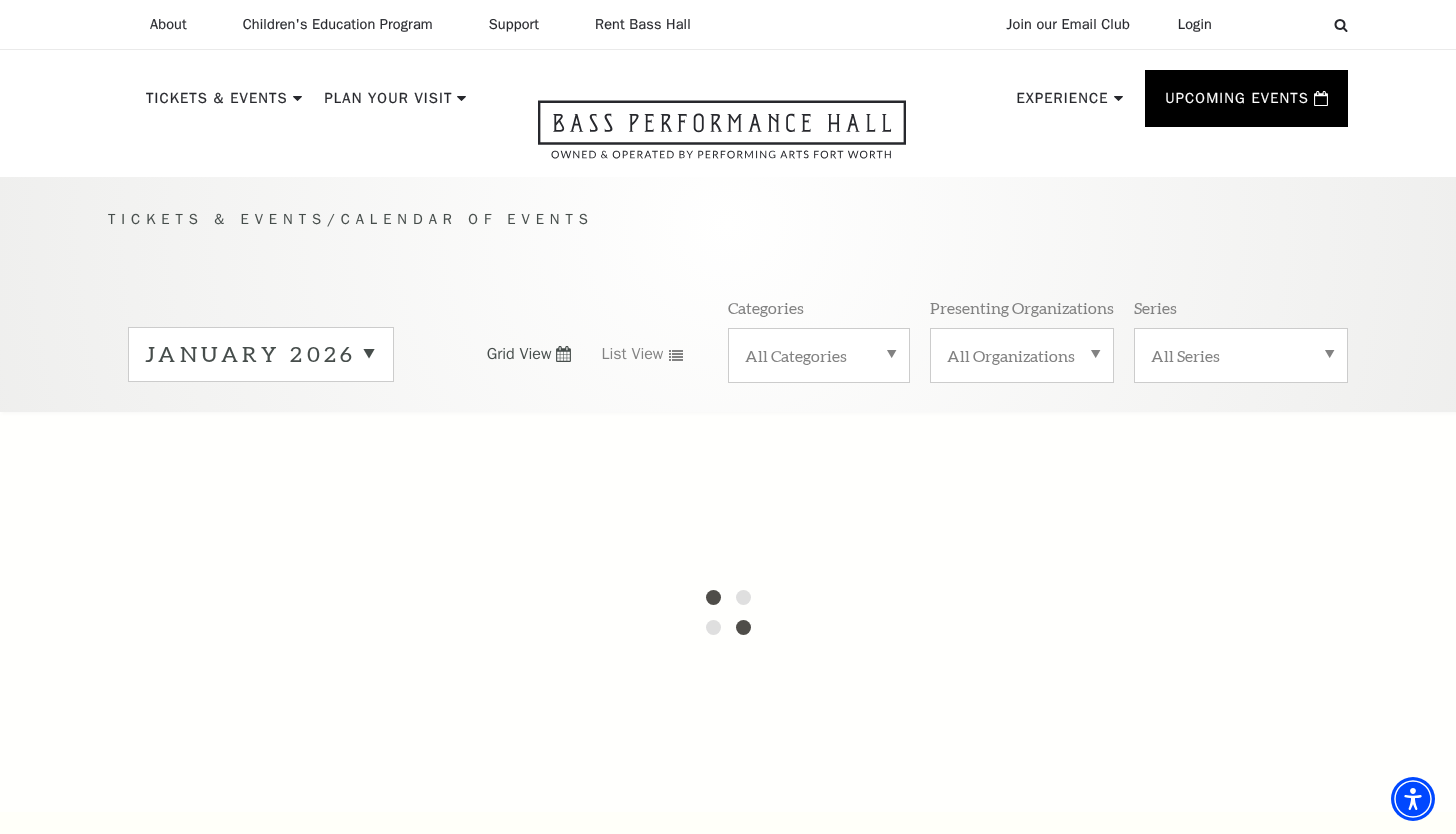 click on "Tickets & Events  /  Calendar of Events       January 2026   Grid View     List View
Categories
All Categories
Presenting Organizations
All Organizations
Series
All Series" at bounding box center [728, 294] 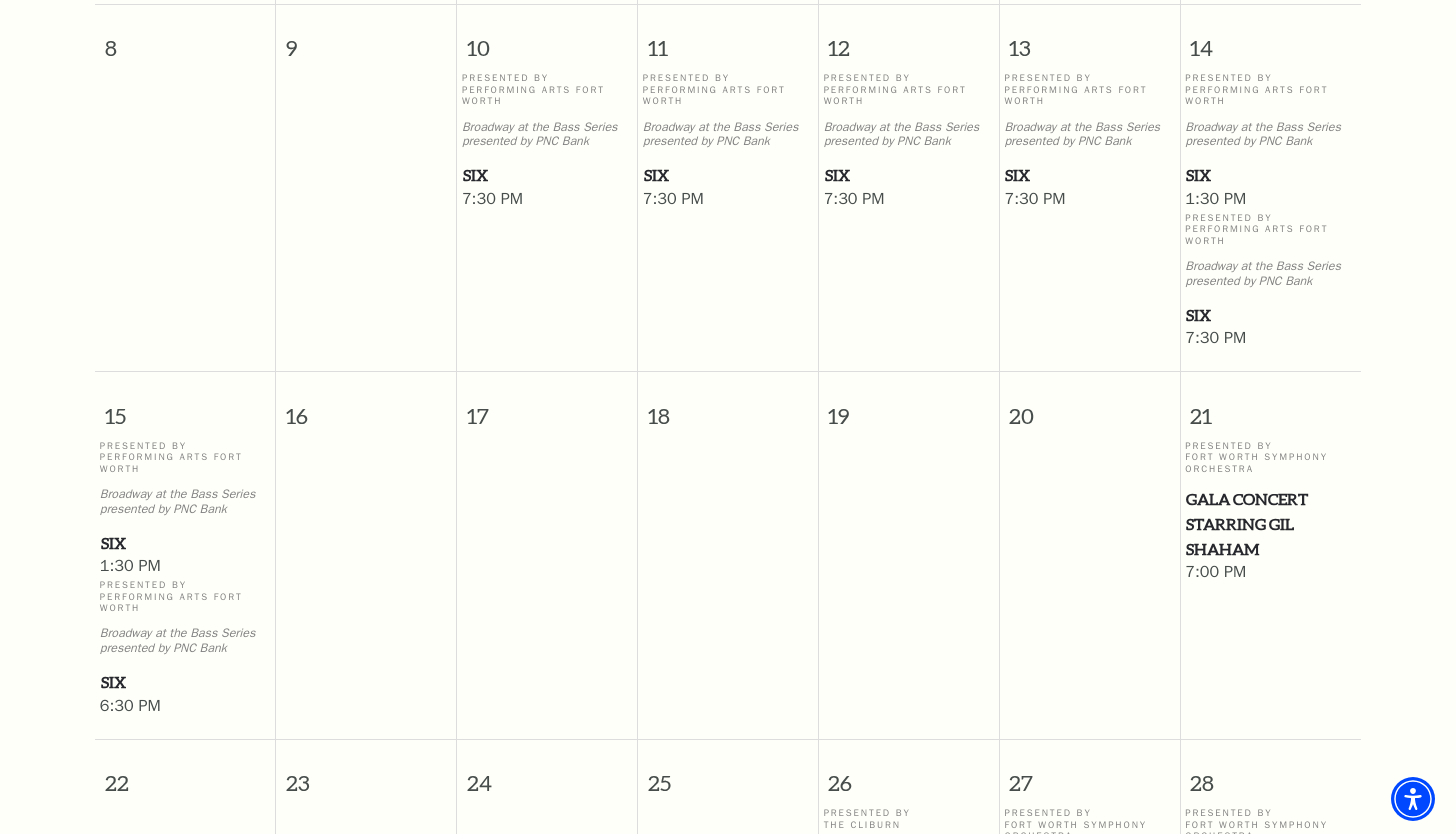 scroll, scrollTop: 744, scrollLeft: 0, axis: vertical 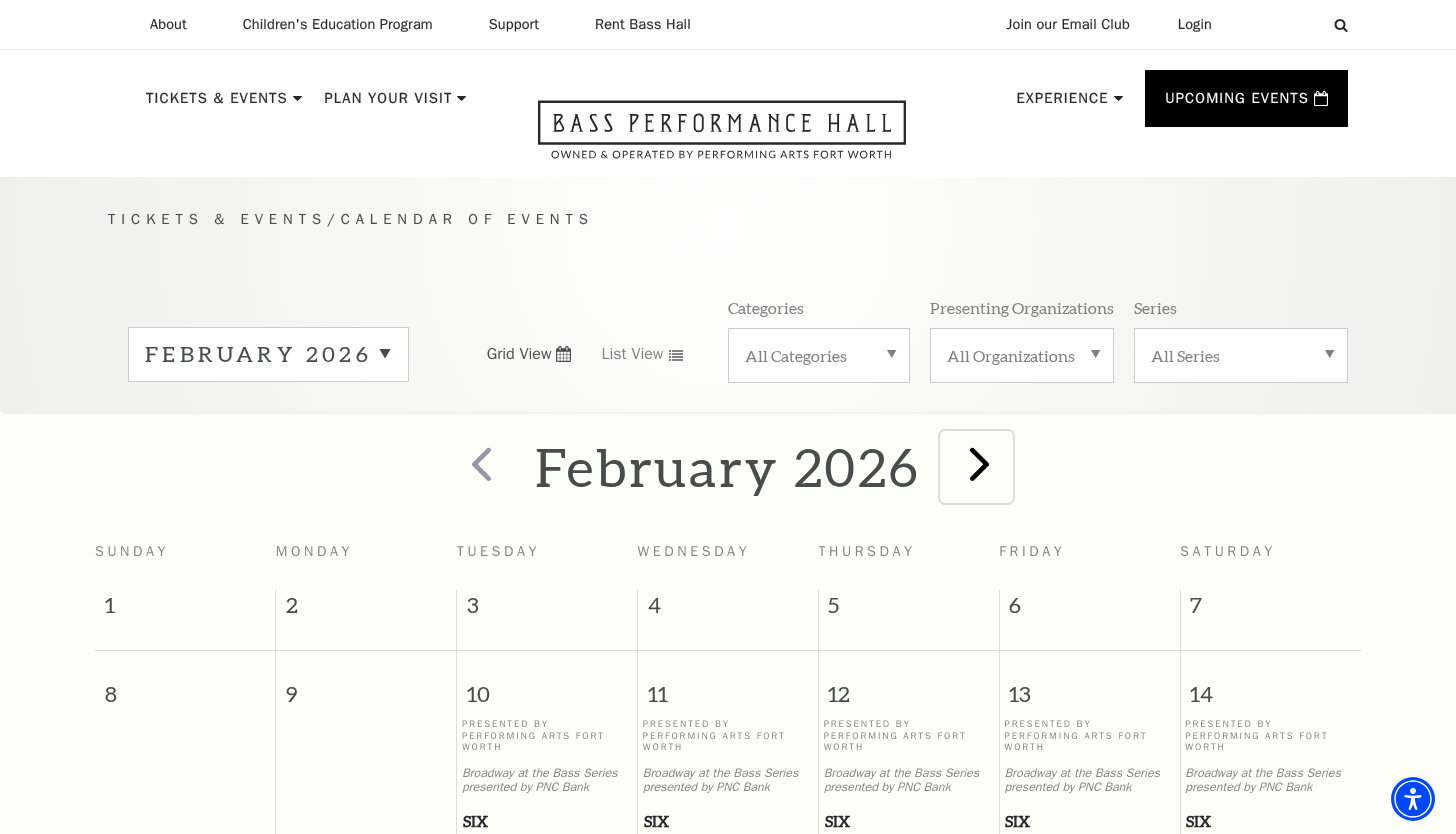 click at bounding box center [979, 463] 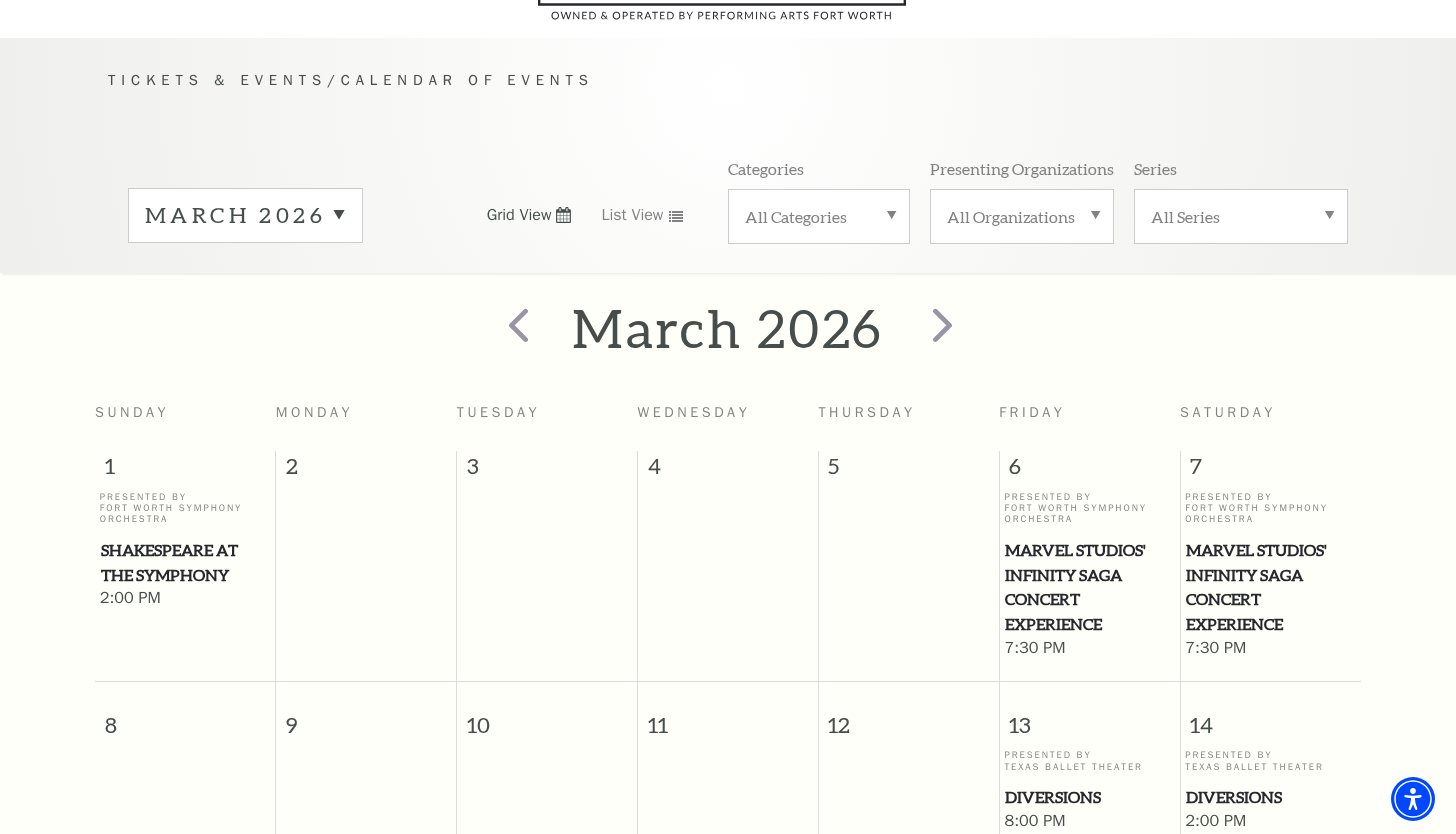 scroll, scrollTop: 177, scrollLeft: 0, axis: vertical 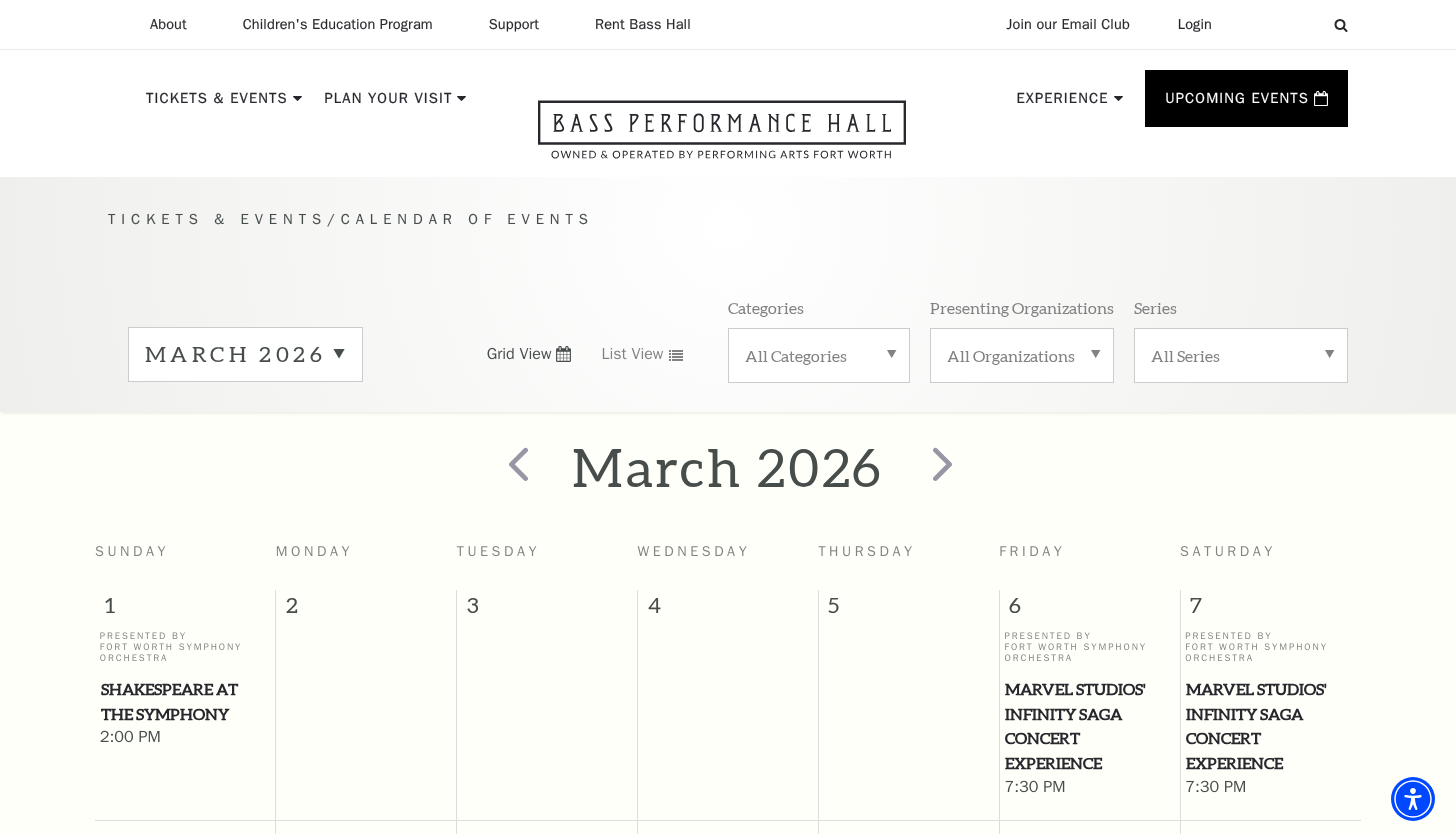 click on "1 2 3 4 5 6 7
Presented By Fort Worth Symphony Orchestra
Shakespeare at the Symphony
2:00 PM
Presented By Fort Worth Symphony Orchestra
7:30 PM Presented By 7:30 PM" at bounding box center (728, 704) 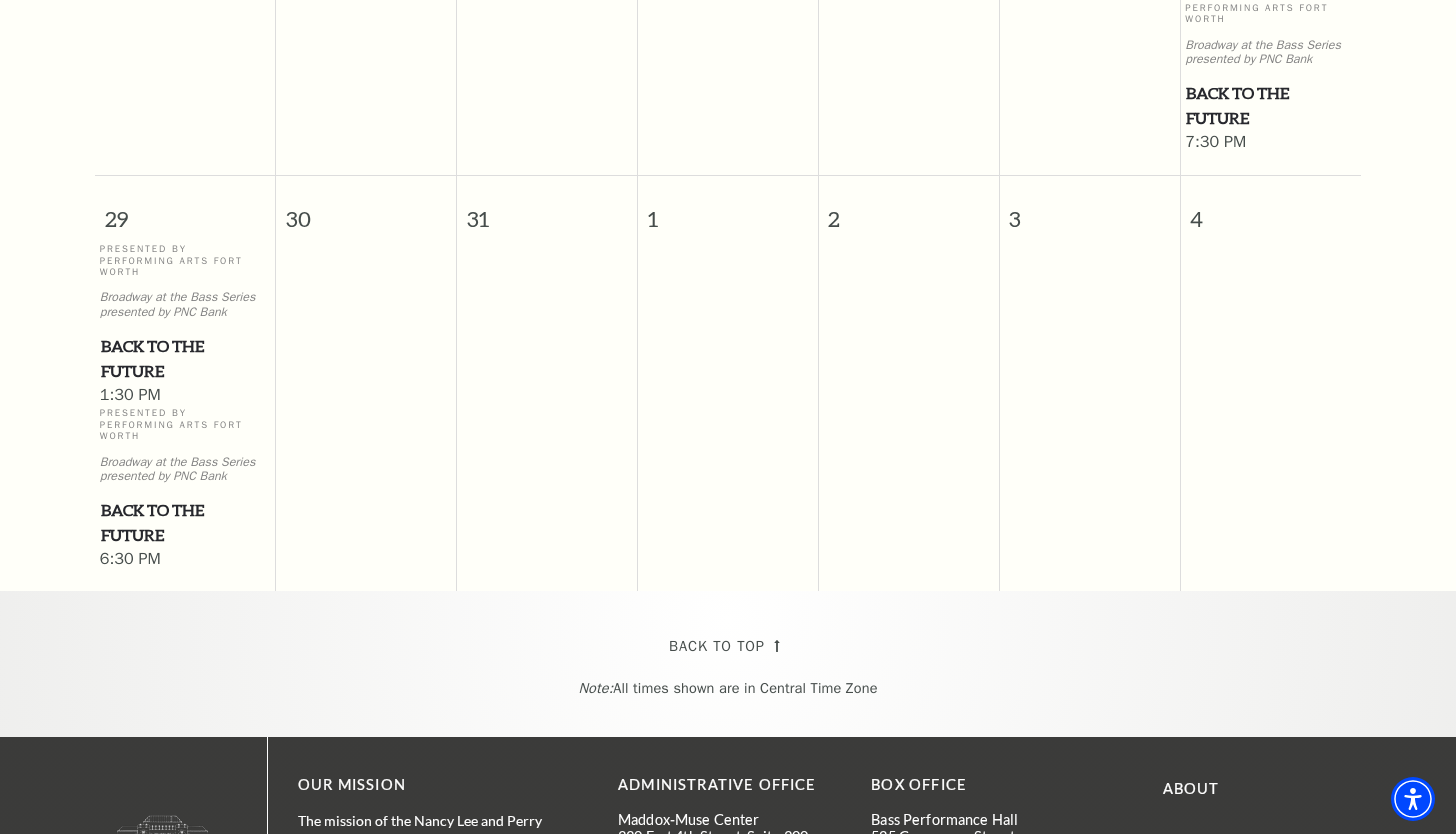 scroll, scrollTop: 1733, scrollLeft: 0, axis: vertical 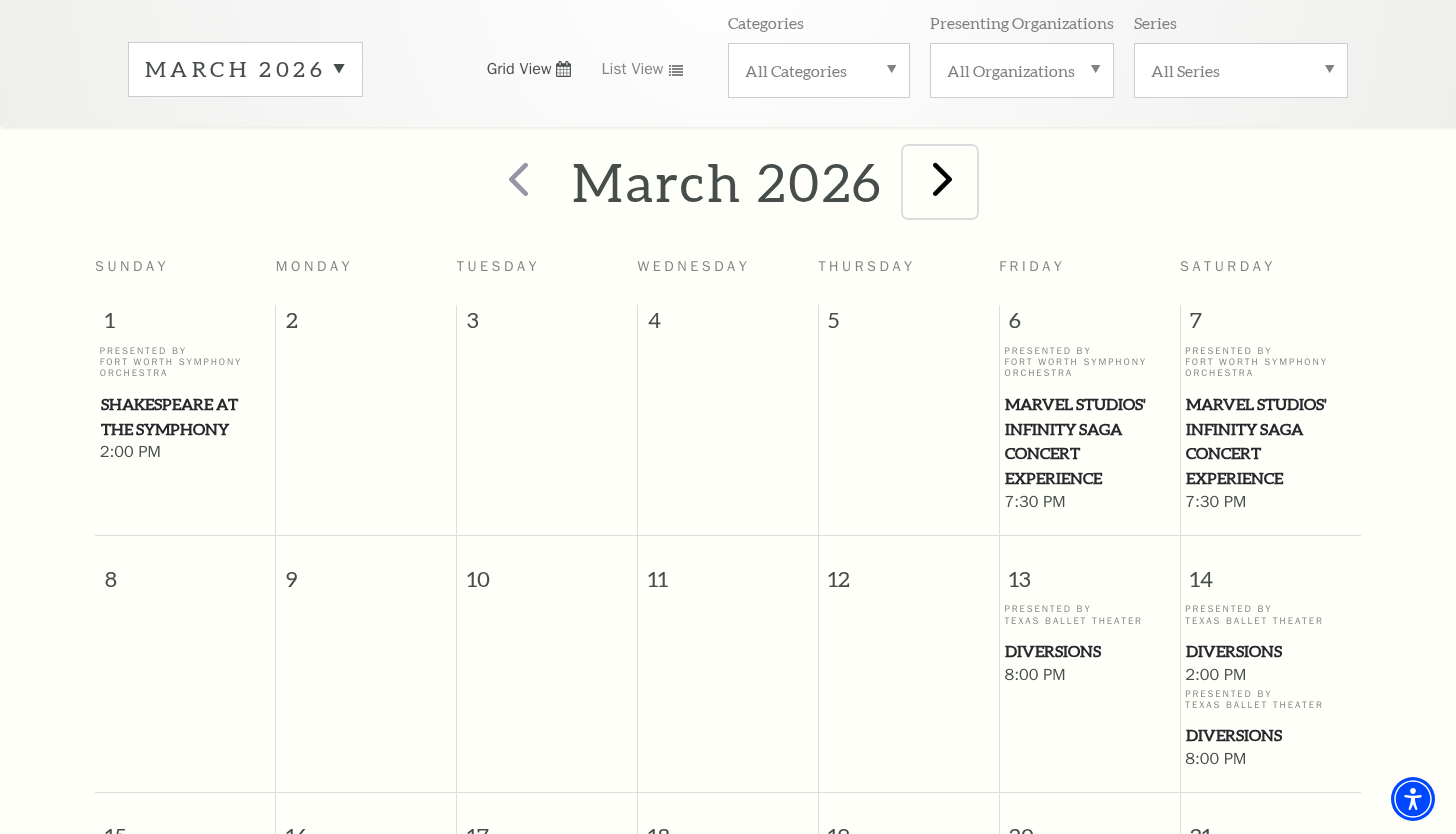 click at bounding box center (942, 178) 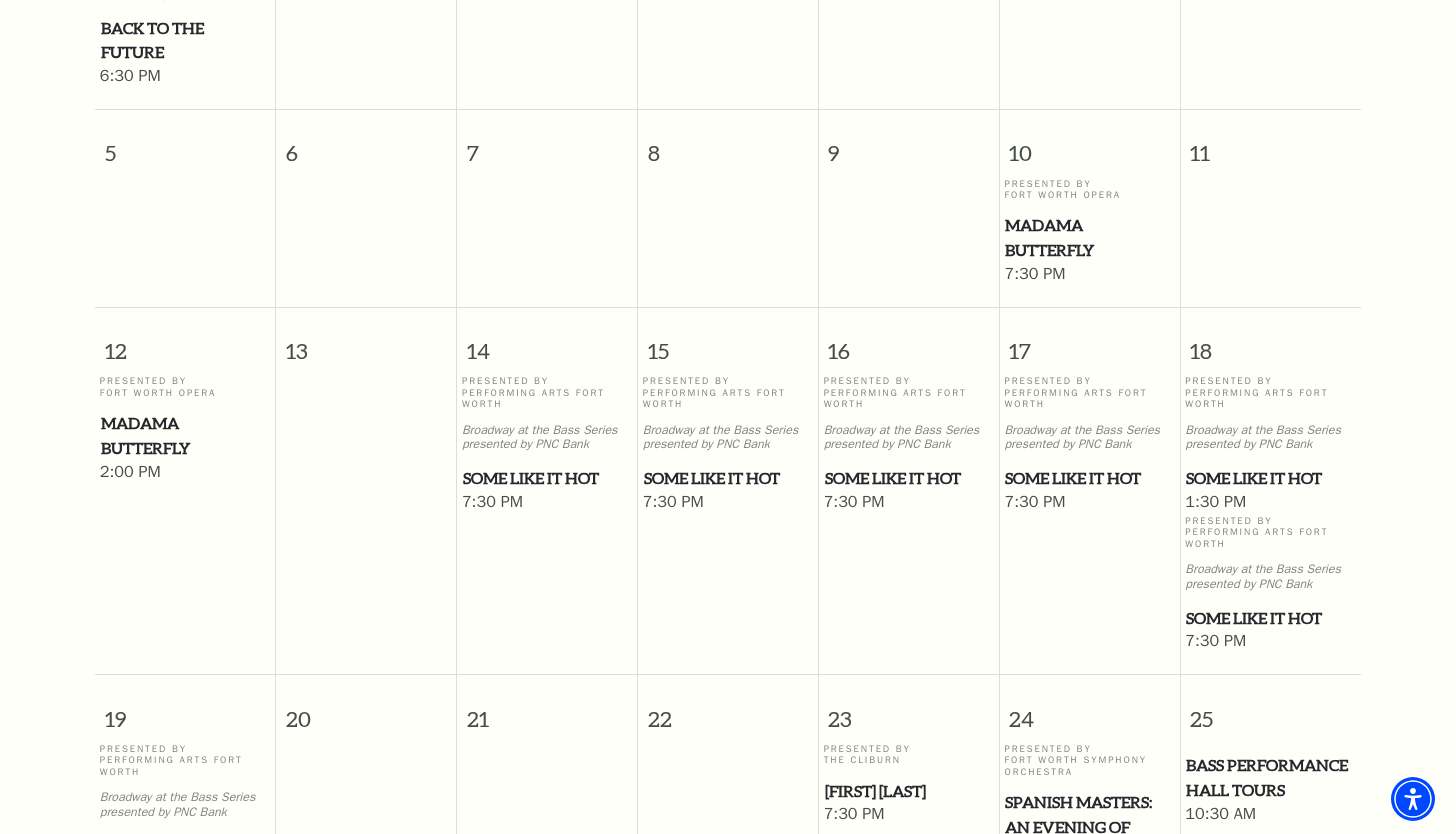 scroll, scrollTop: 1077, scrollLeft: 0, axis: vertical 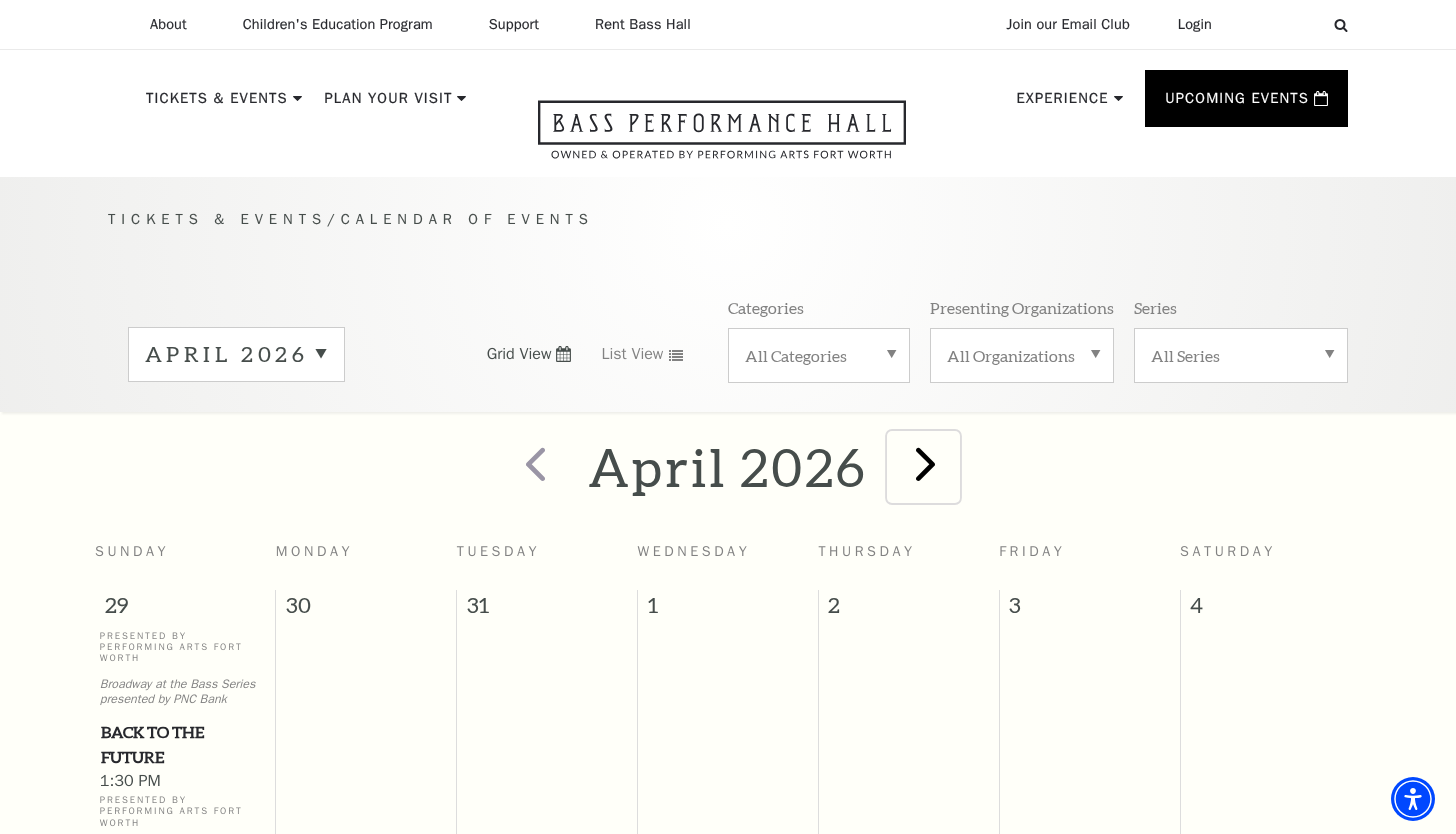 click at bounding box center (925, 463) 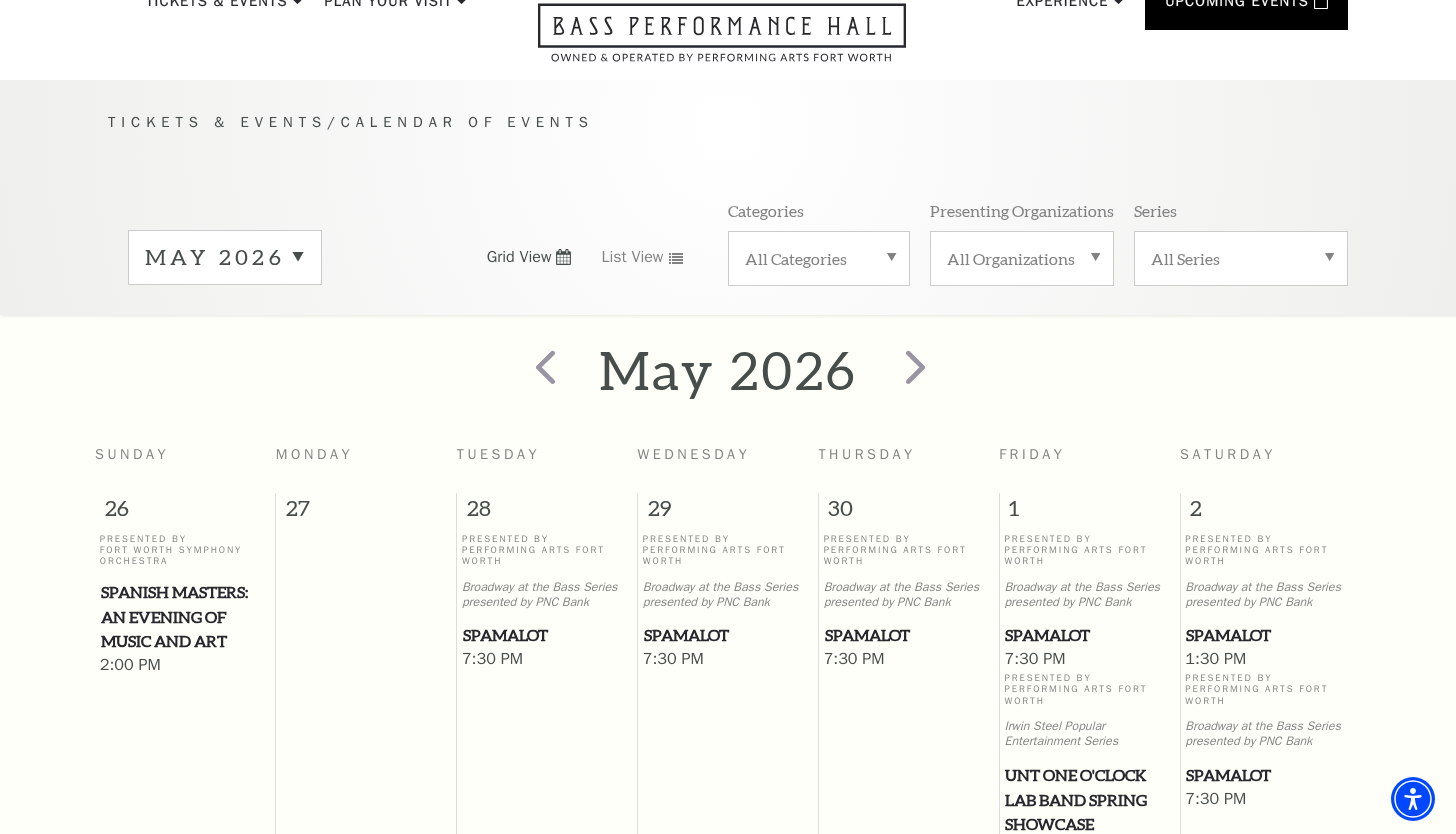 scroll, scrollTop: 177, scrollLeft: 0, axis: vertical 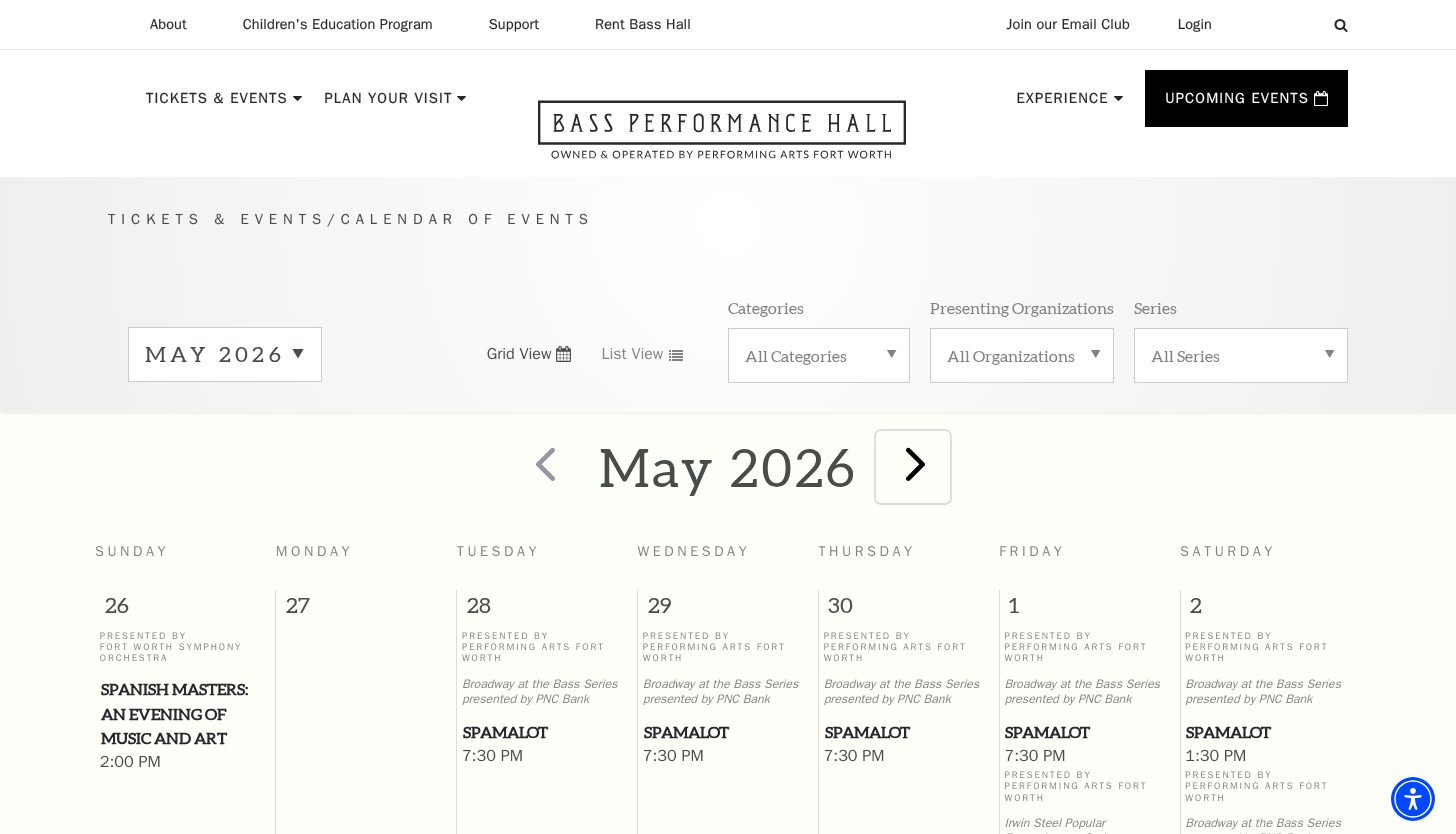 click at bounding box center (915, 463) 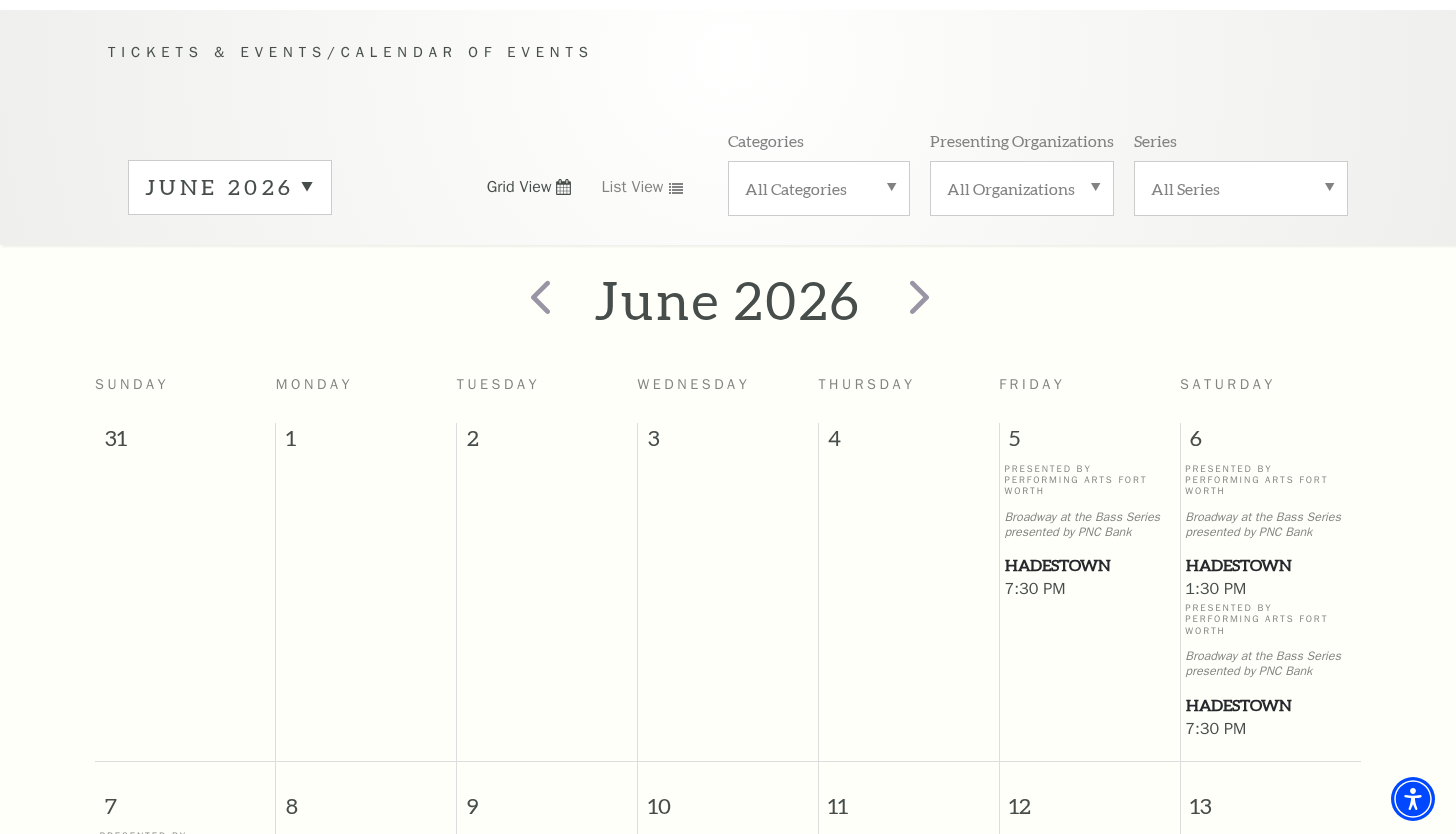 scroll, scrollTop: 177, scrollLeft: 0, axis: vertical 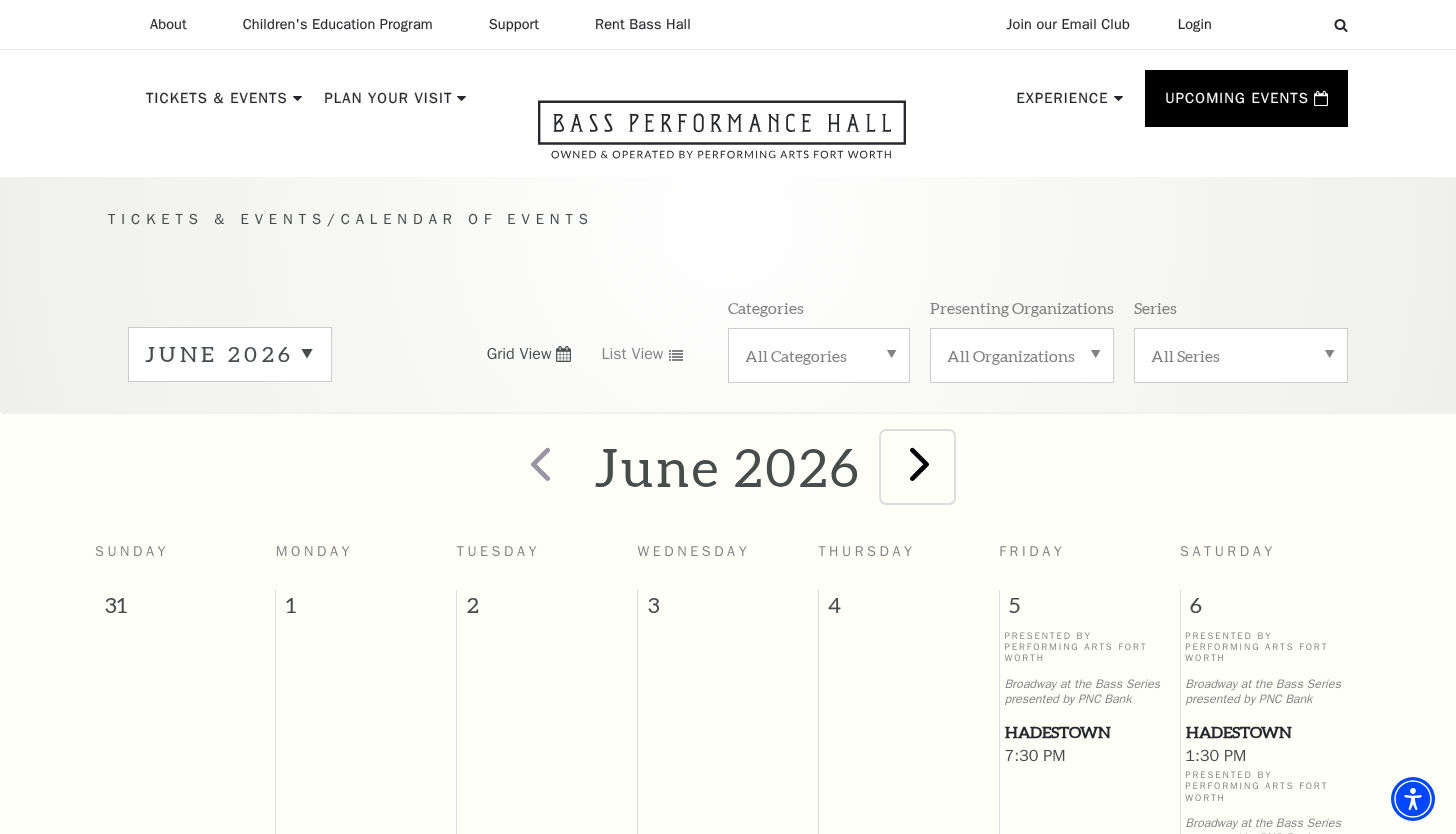 click at bounding box center [919, 463] 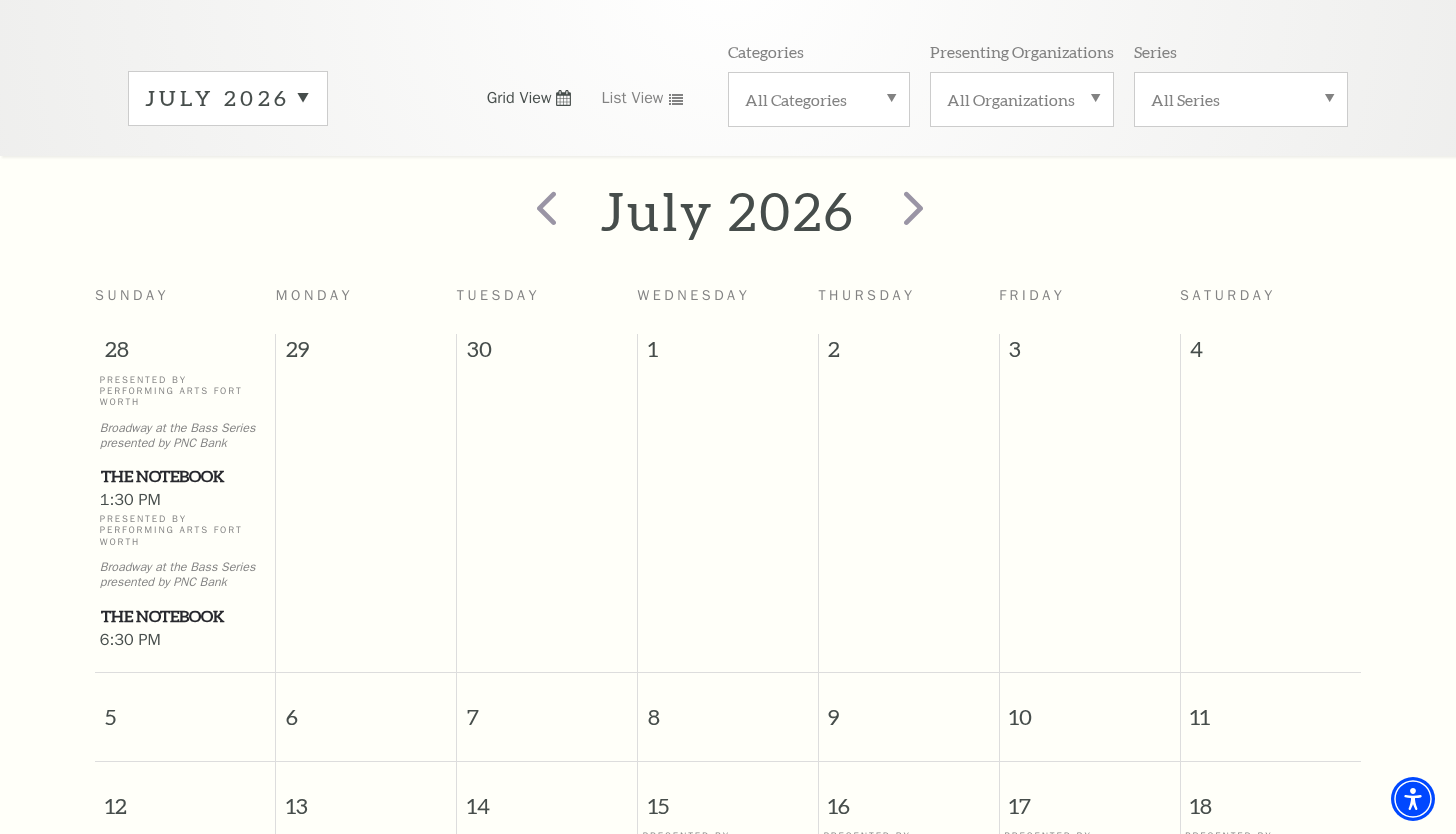 scroll, scrollTop: 0, scrollLeft: 0, axis: both 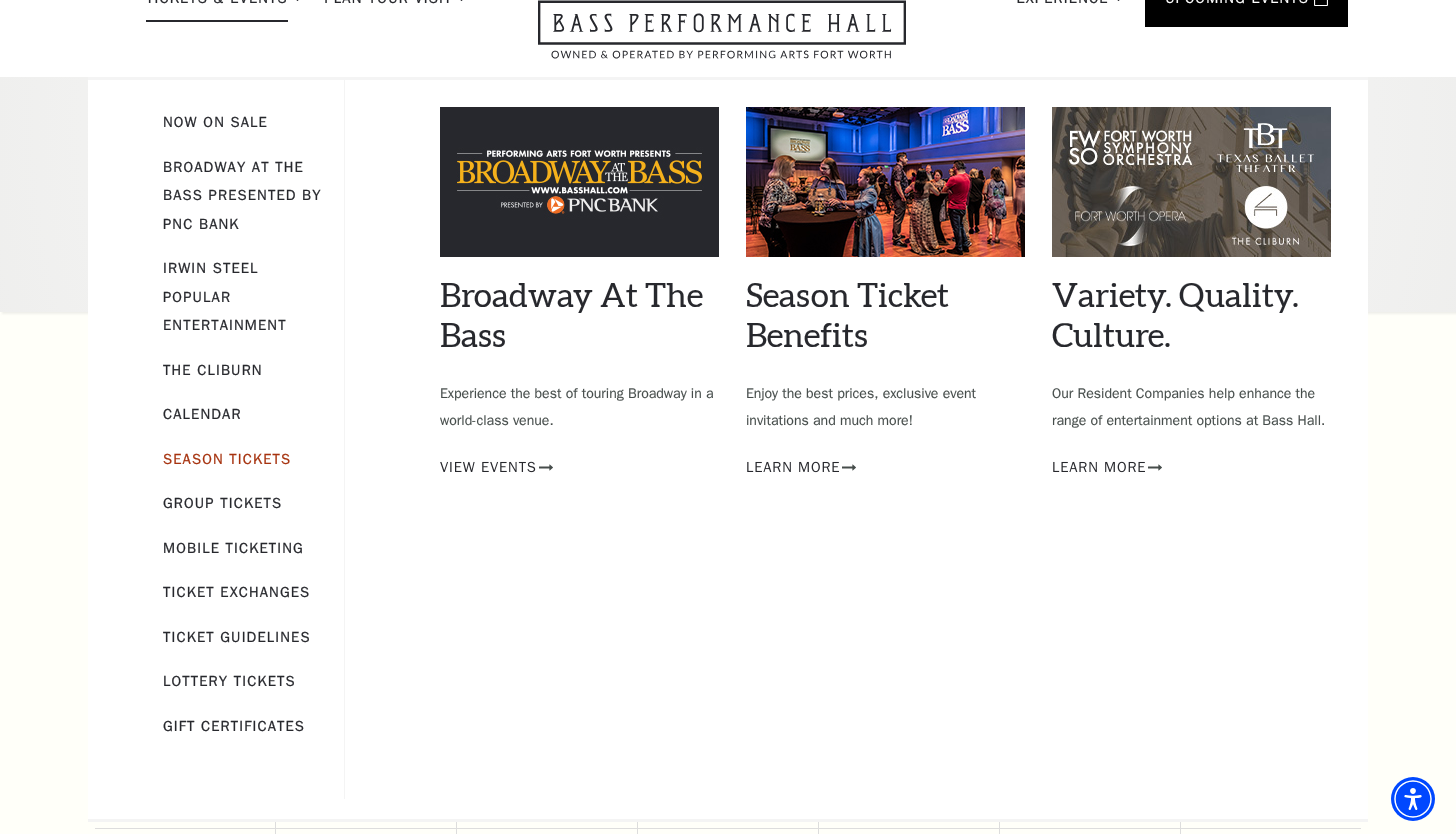 click on "Season Tickets" at bounding box center (227, 459) 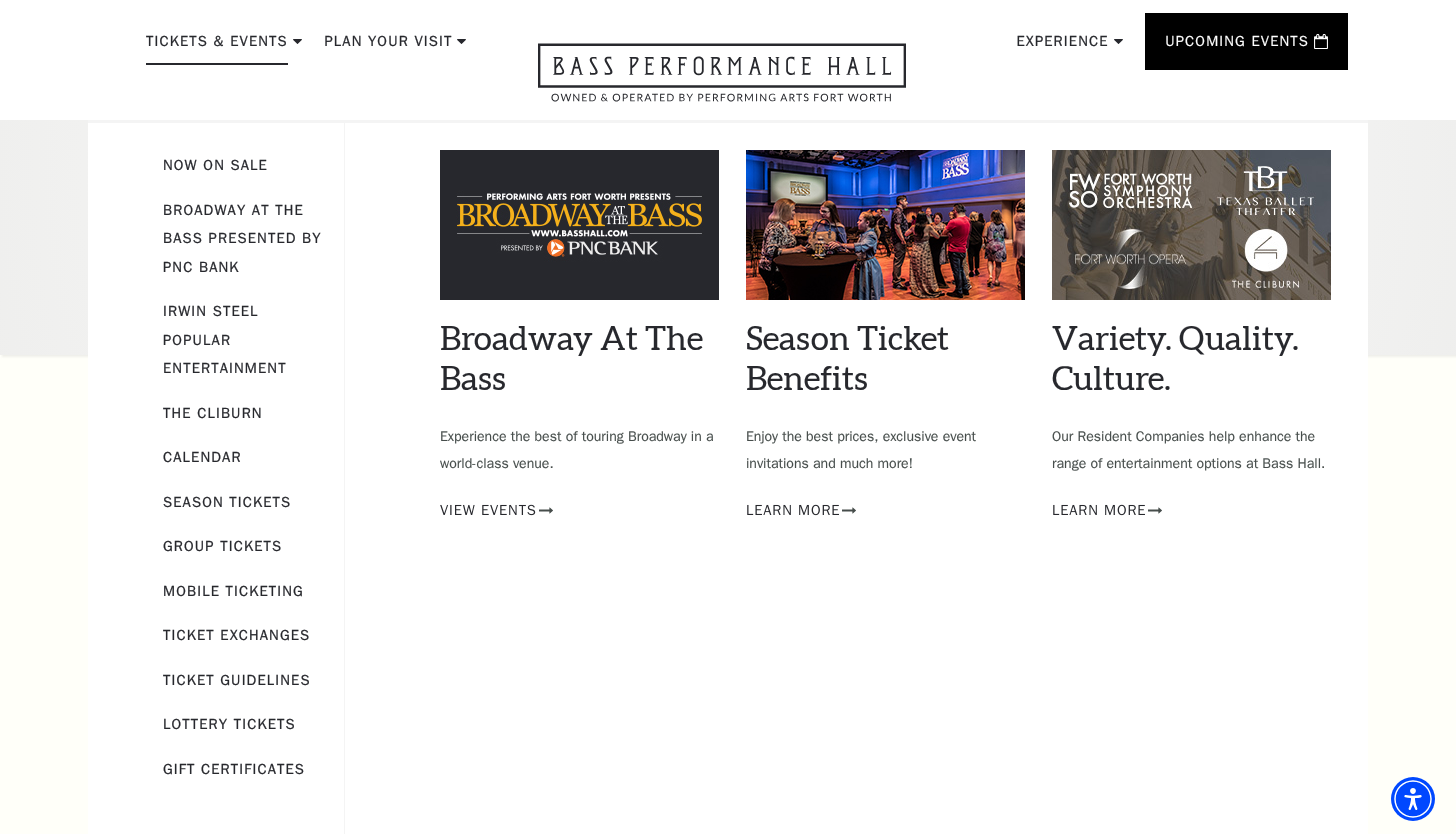 scroll, scrollTop: 0, scrollLeft: 0, axis: both 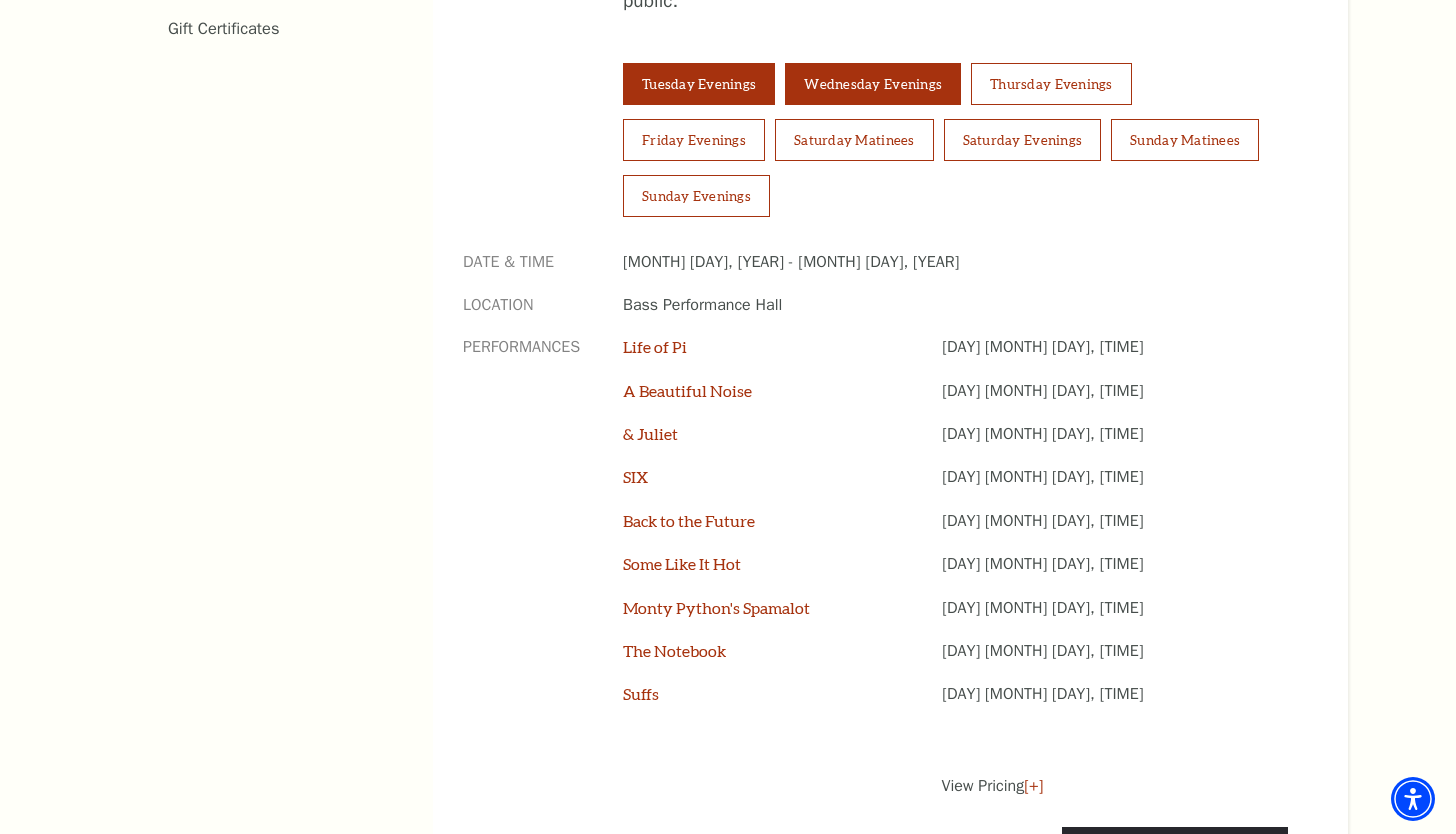 click on "Wednesday Evenings" at bounding box center [873, 84] 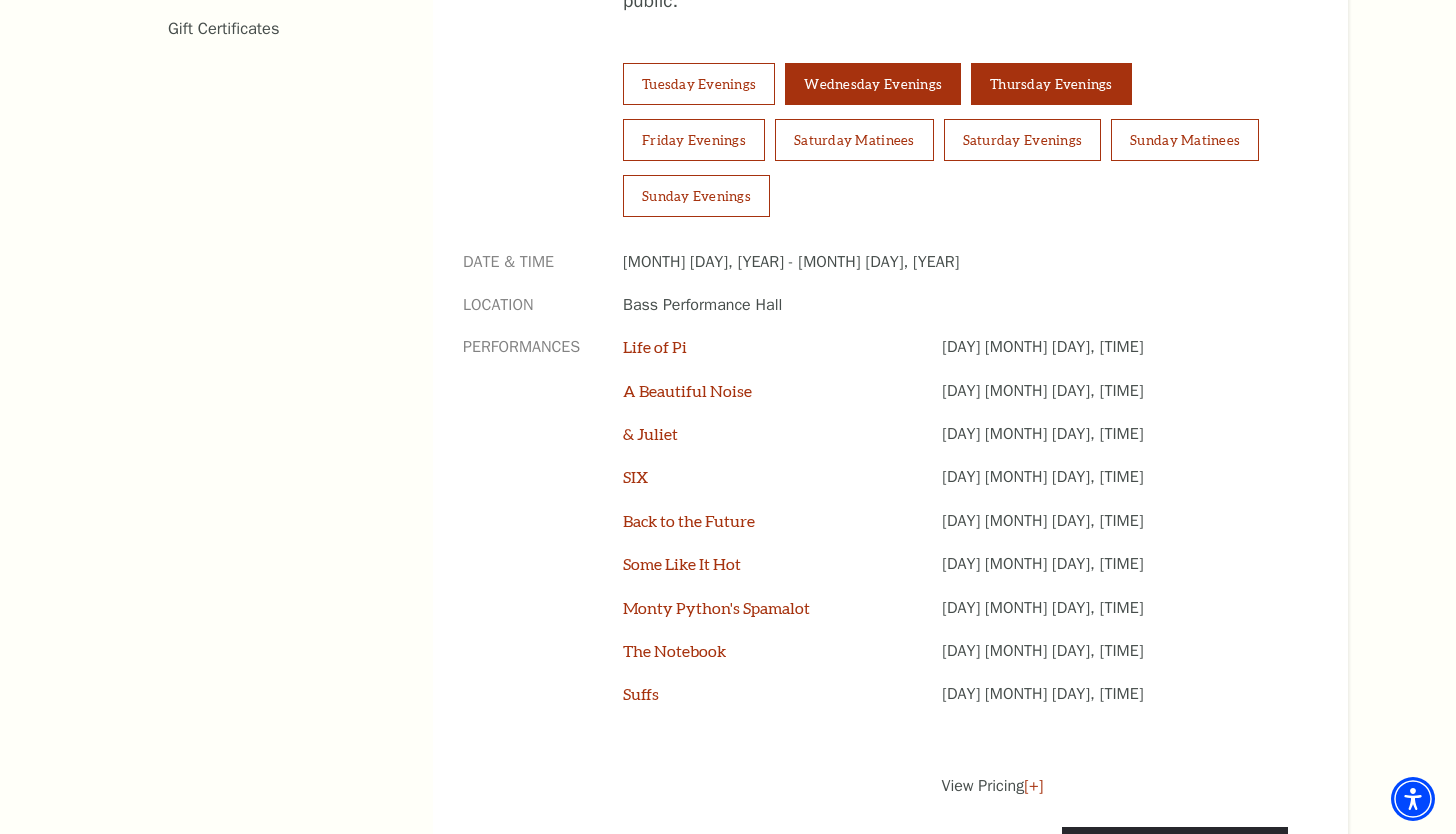 click on "Thursday Evenings" at bounding box center [1051, 84] 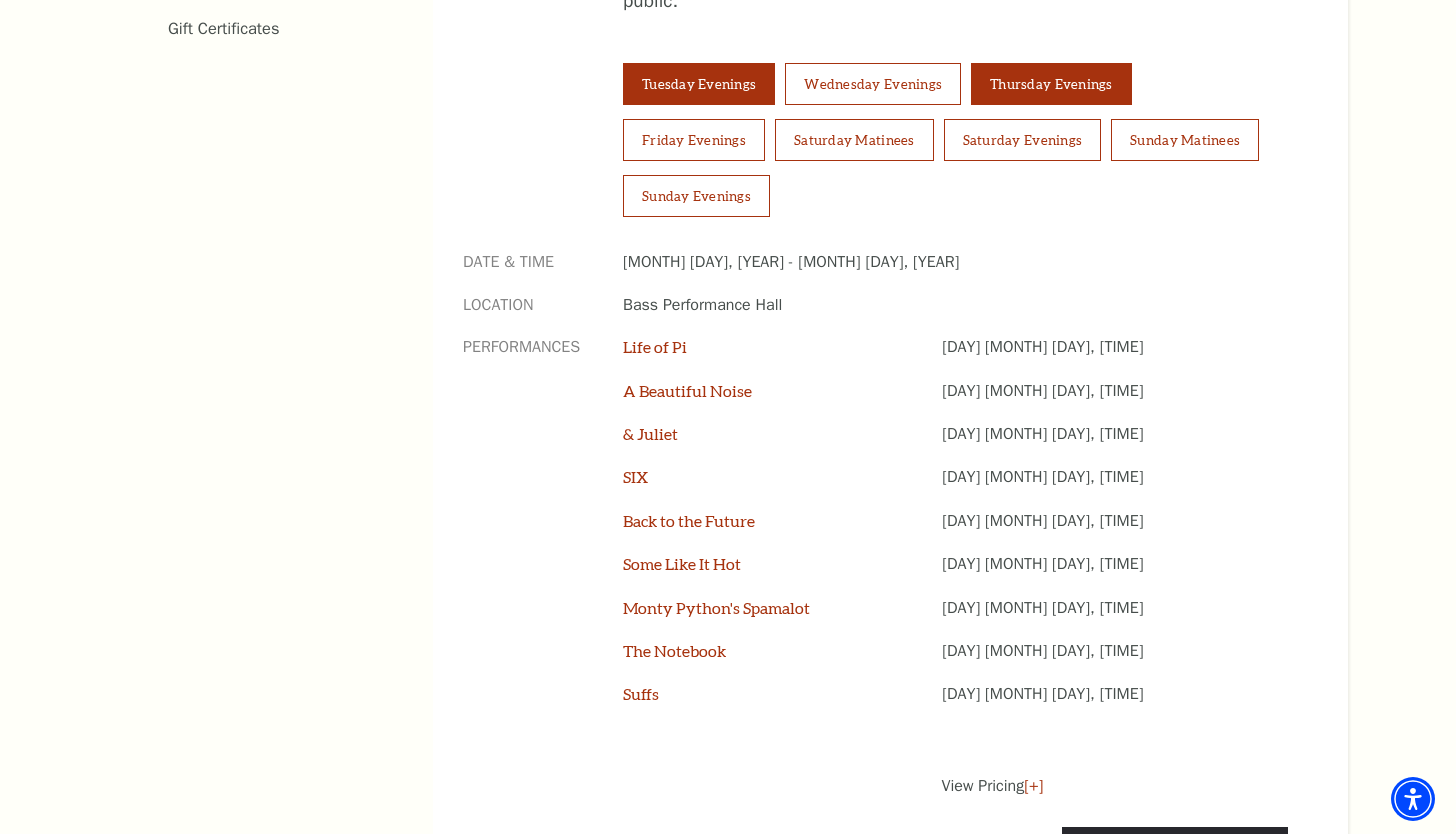 click on "Tuesday Evenings" at bounding box center (699, 84) 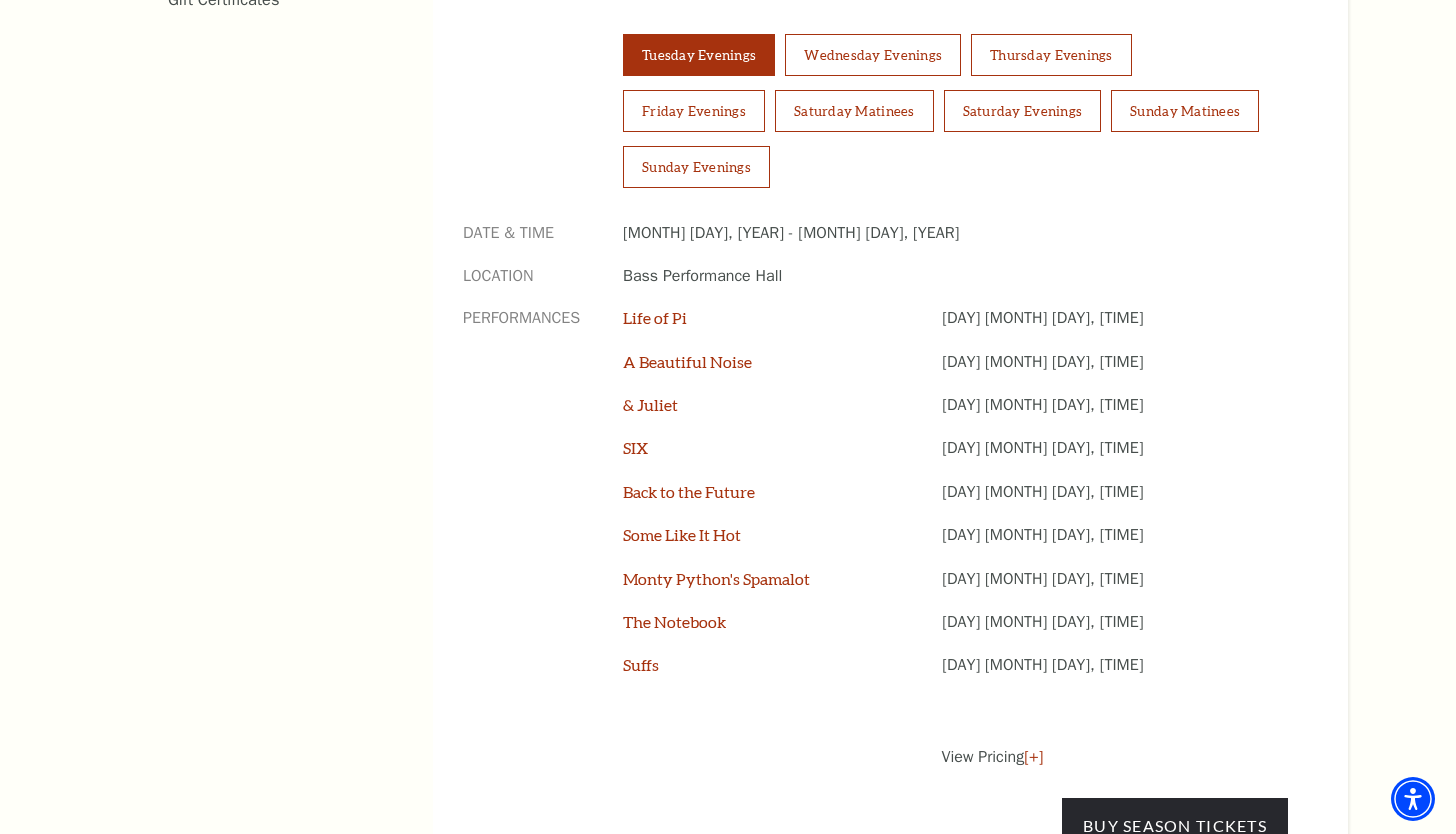scroll, scrollTop: 1487, scrollLeft: 0, axis: vertical 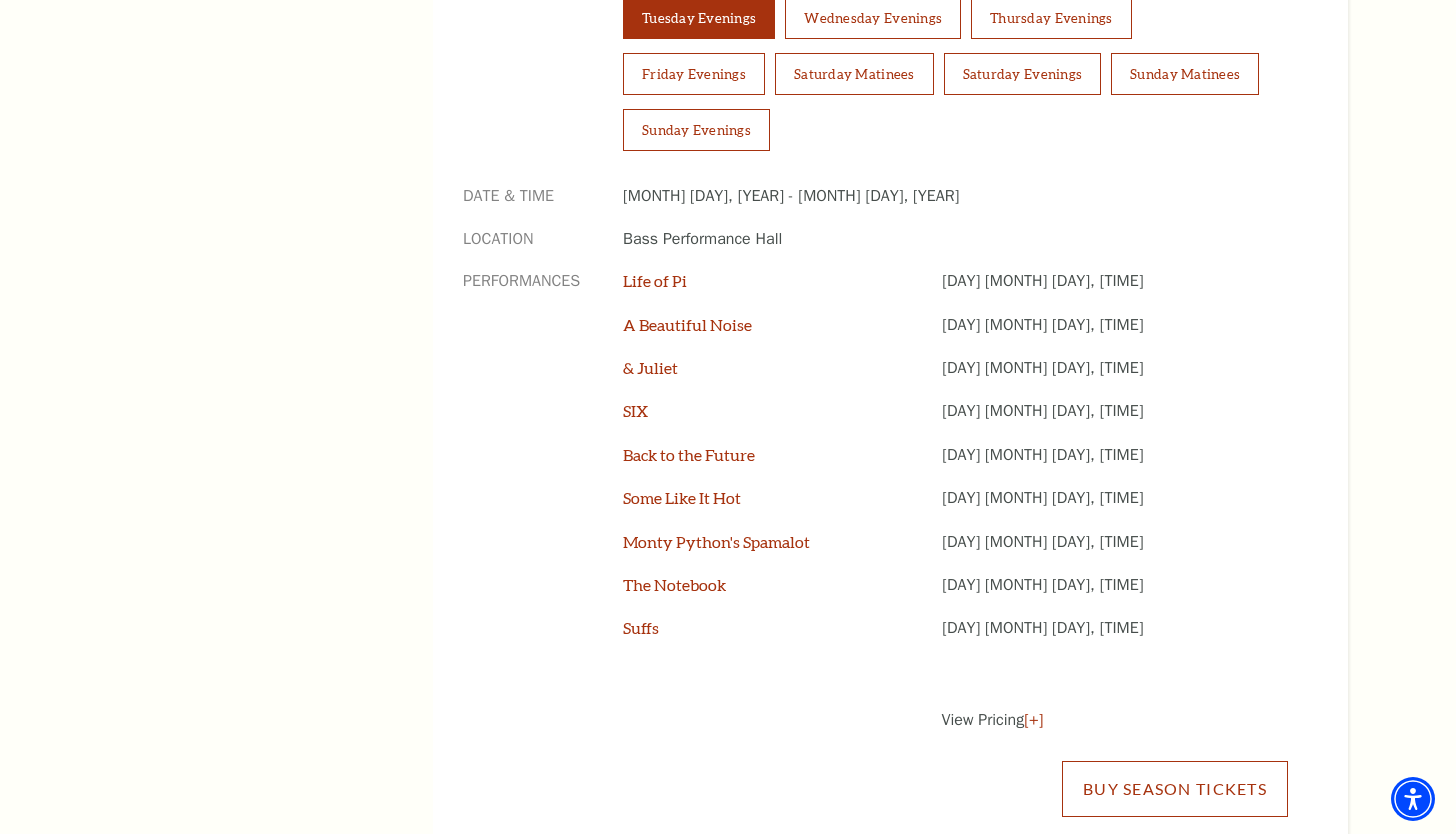 click on "Buy Season Tickets" at bounding box center (1175, 789) 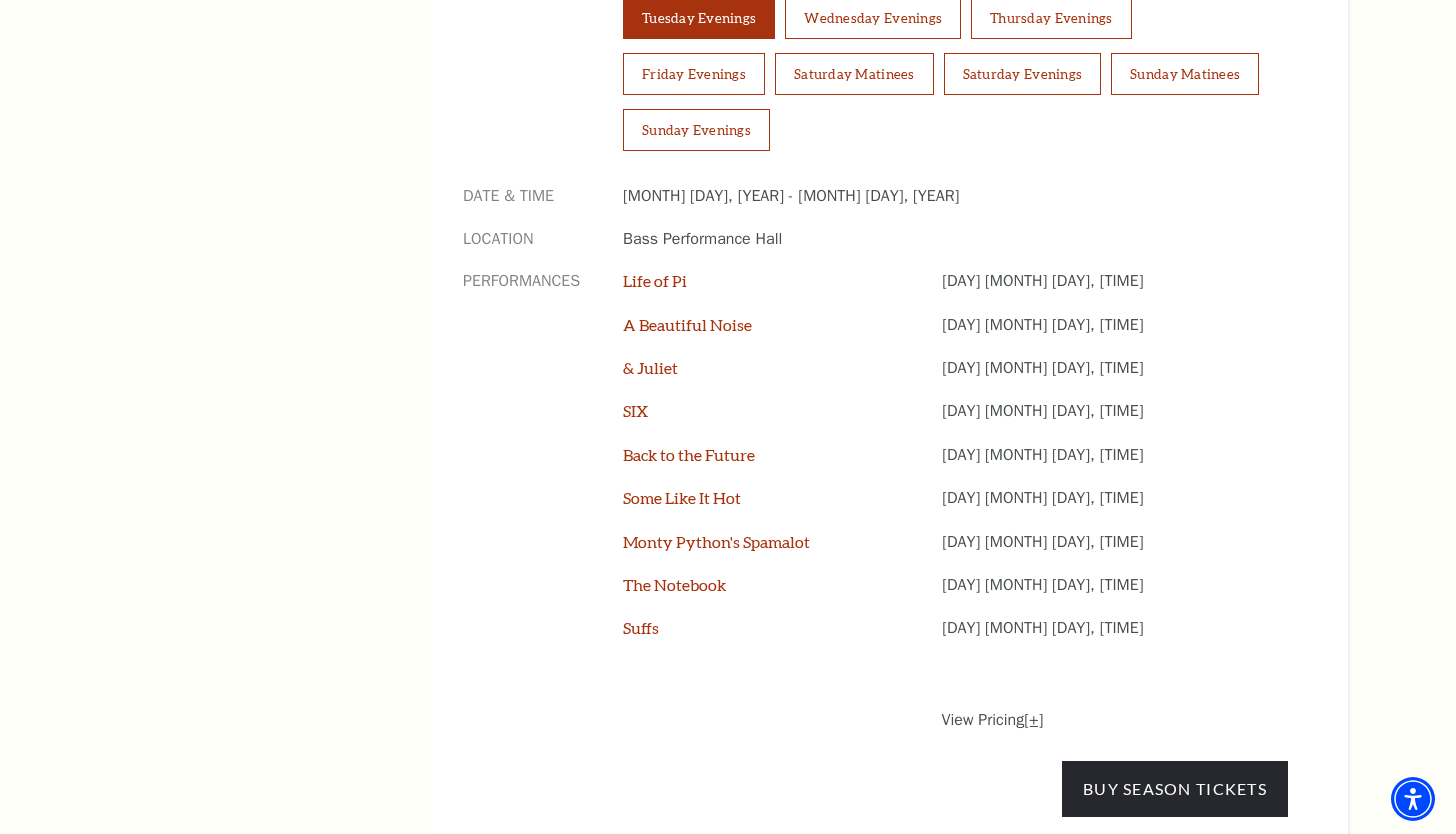 click on "[+]" at bounding box center (1033, 720) 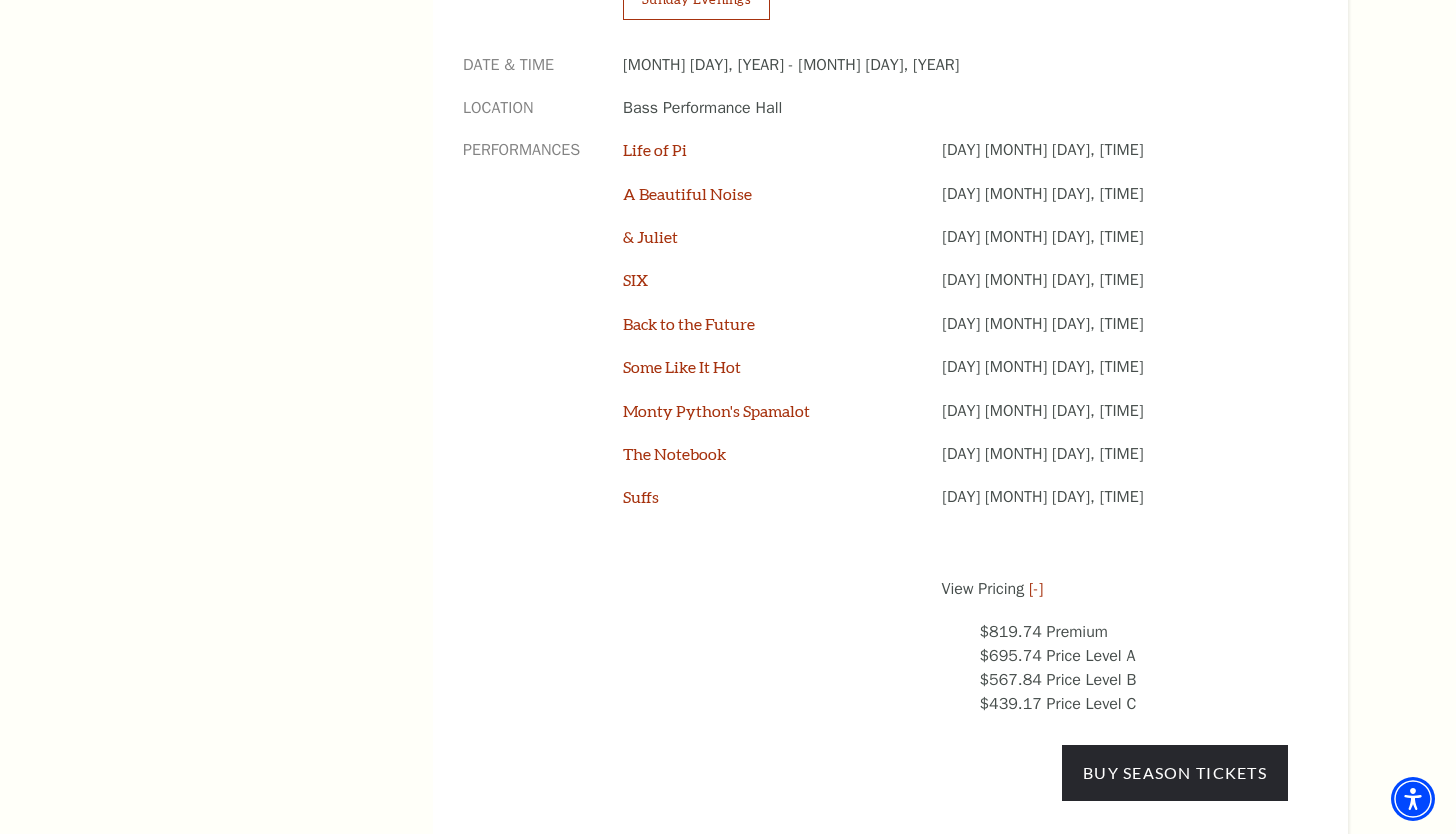 scroll, scrollTop: 1621, scrollLeft: 0, axis: vertical 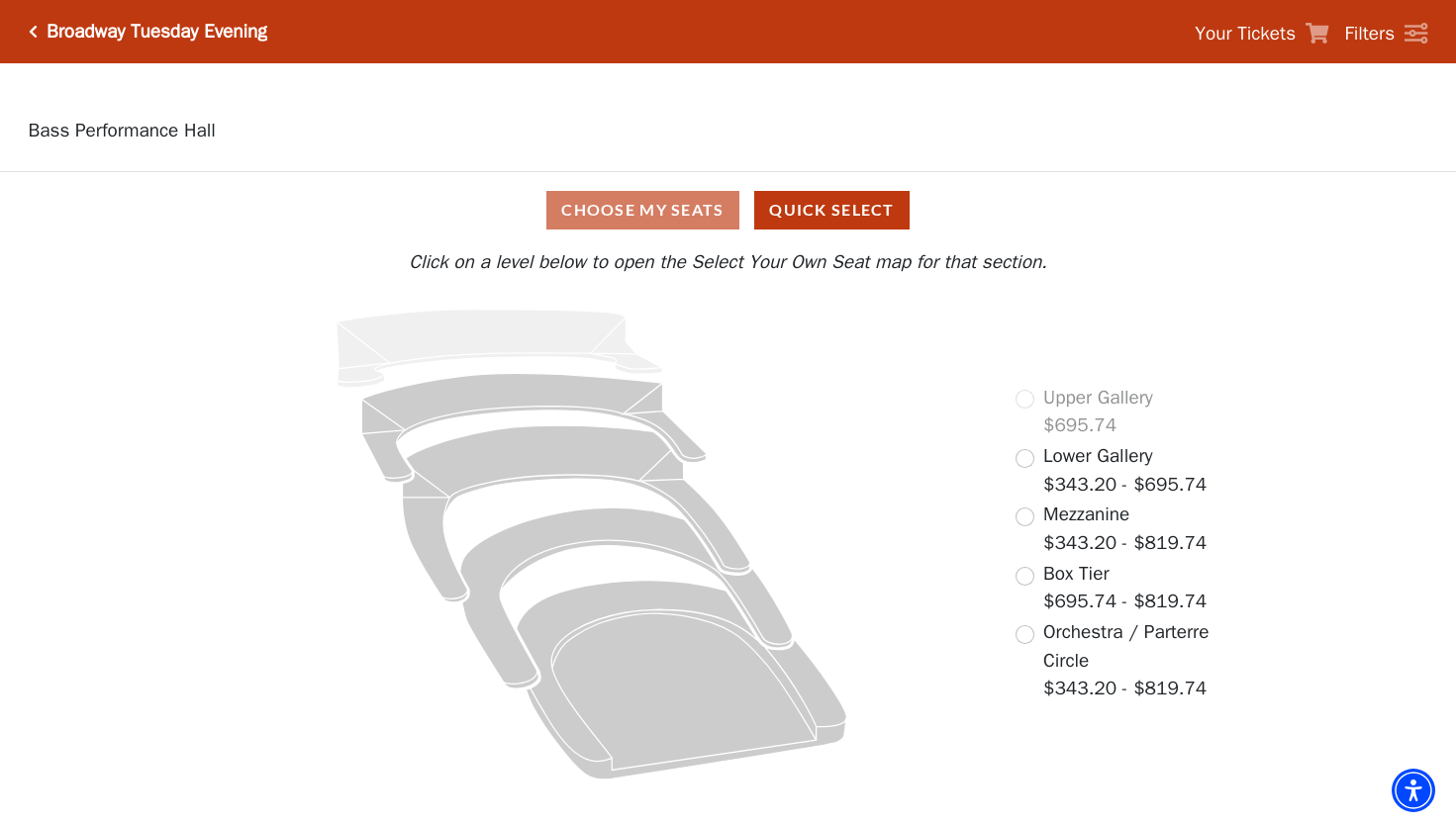 click at bounding box center [33, 32] 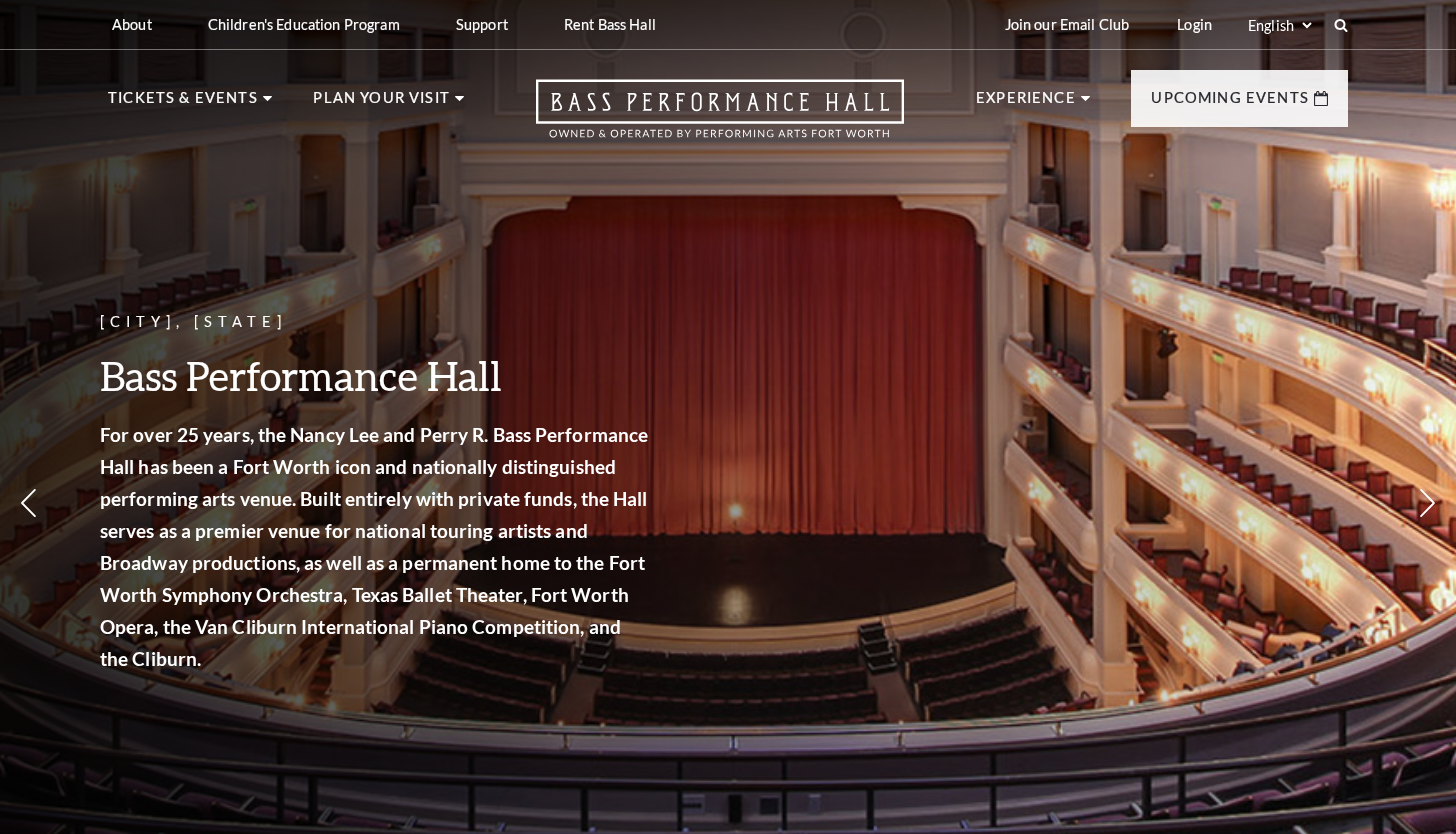 scroll, scrollTop: 0, scrollLeft: 0, axis: both 